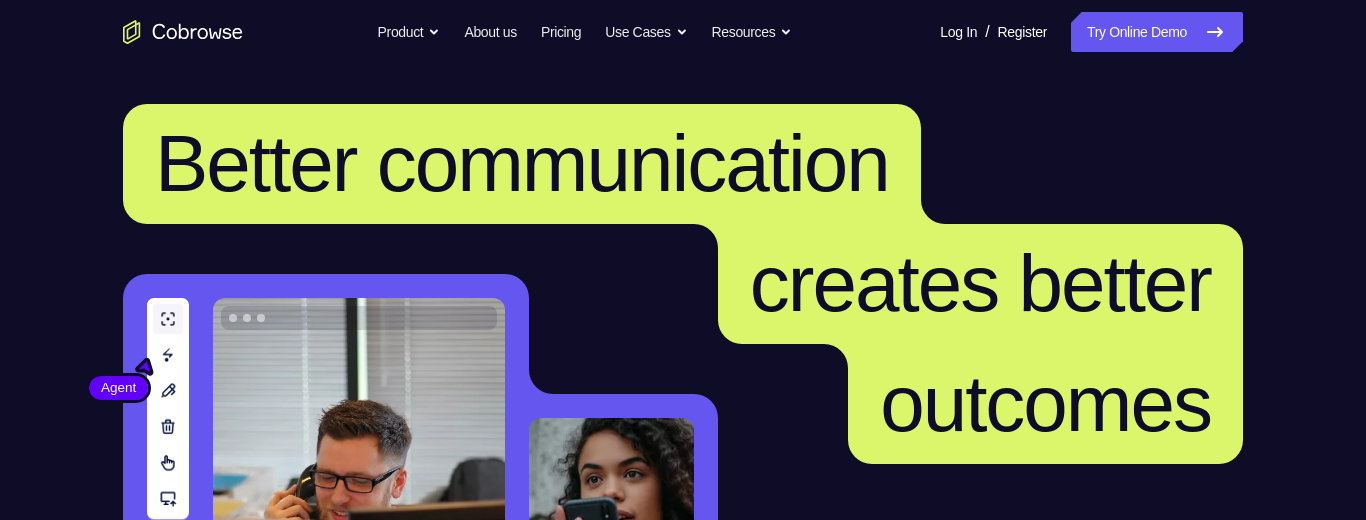 scroll, scrollTop: 377, scrollLeft: 0, axis: vertical 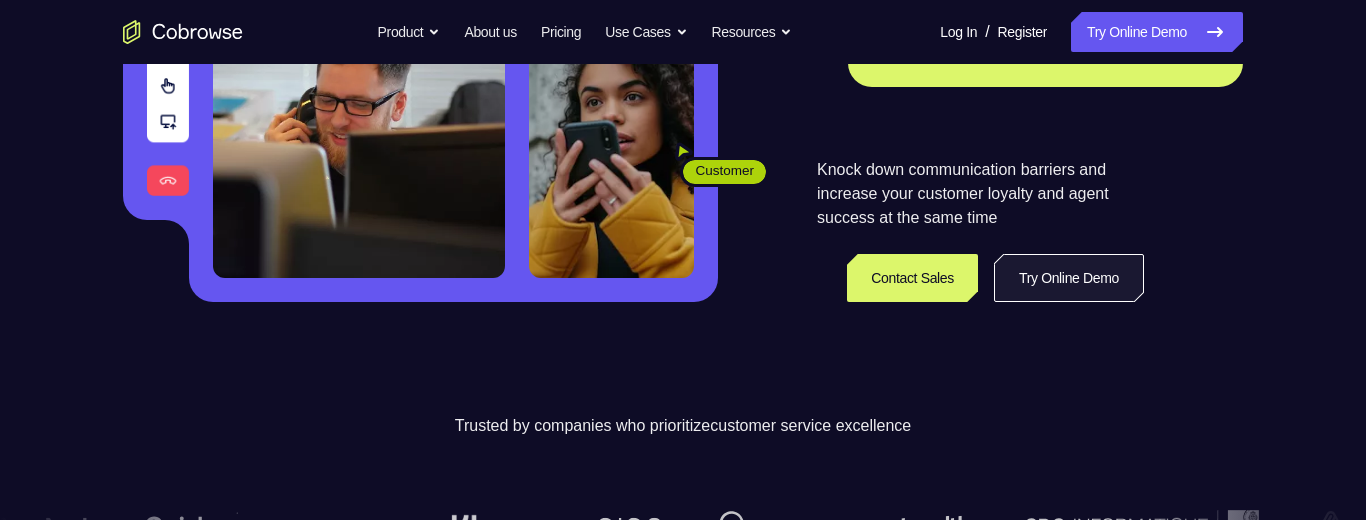 click on "Try Online Demo" at bounding box center (1069, 278) 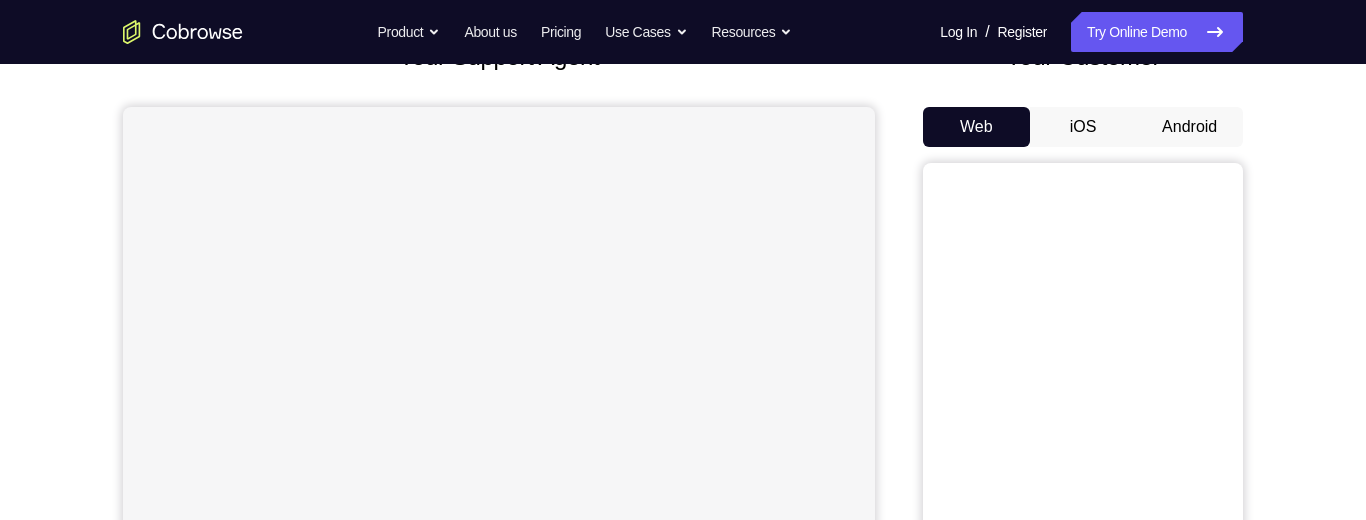 scroll, scrollTop: 153, scrollLeft: 0, axis: vertical 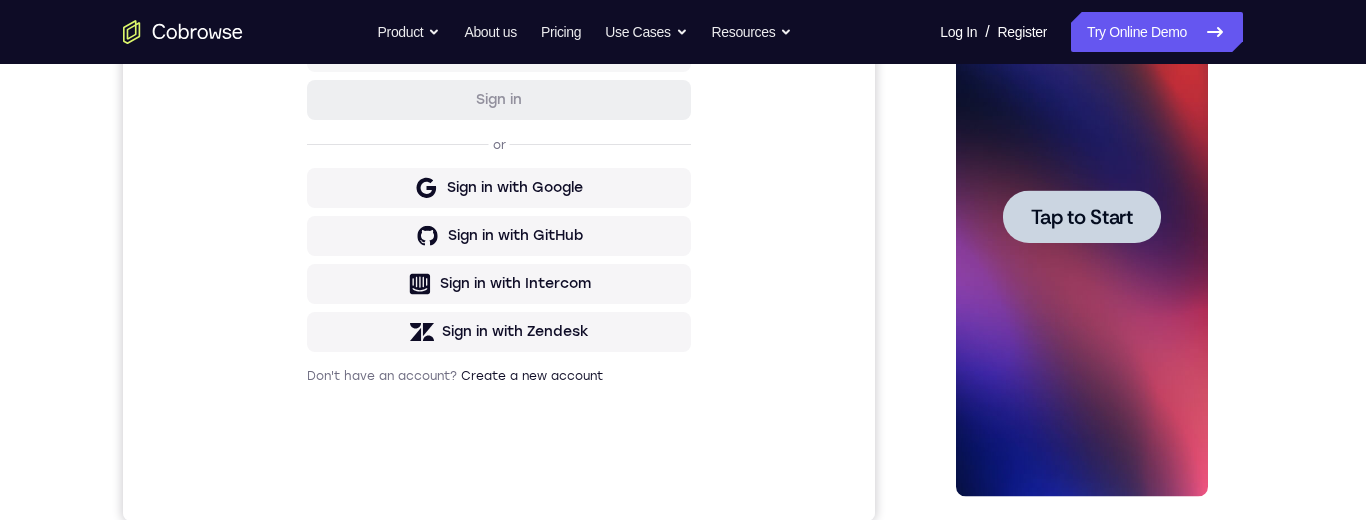click on "Tap to Start" at bounding box center [1081, 217] 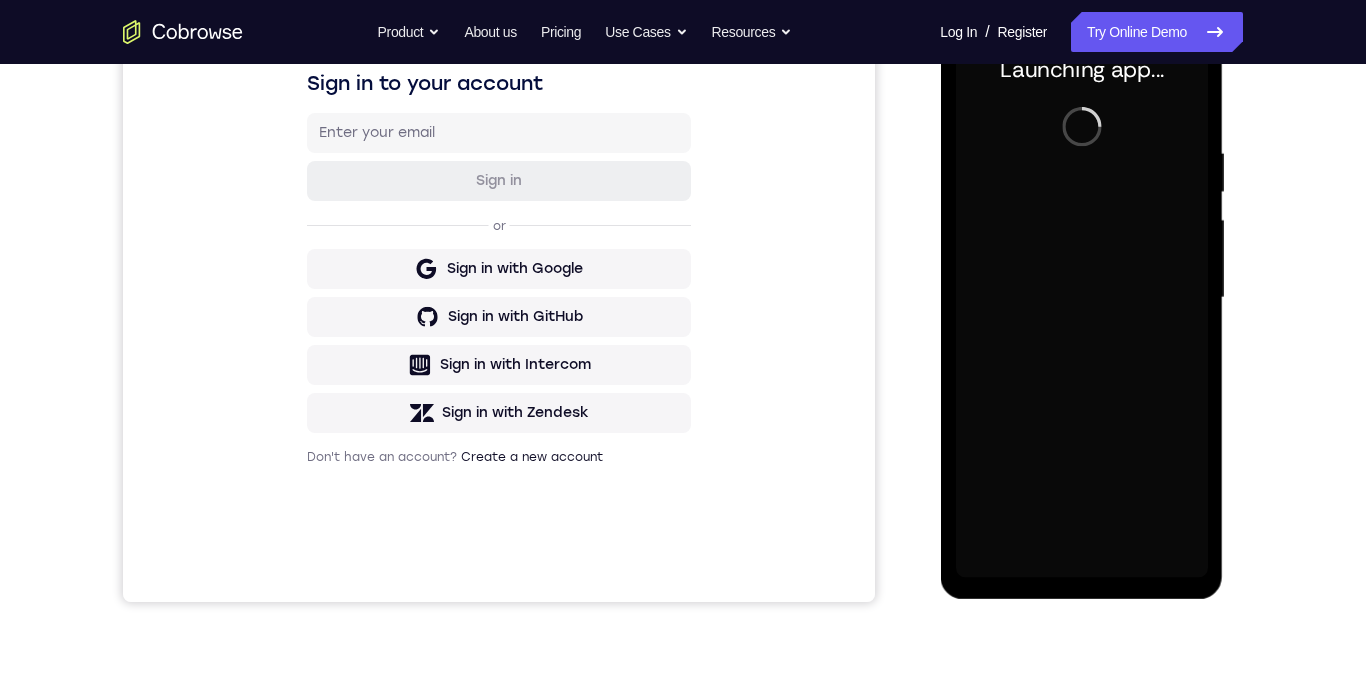 scroll, scrollTop: 337, scrollLeft: 0, axis: vertical 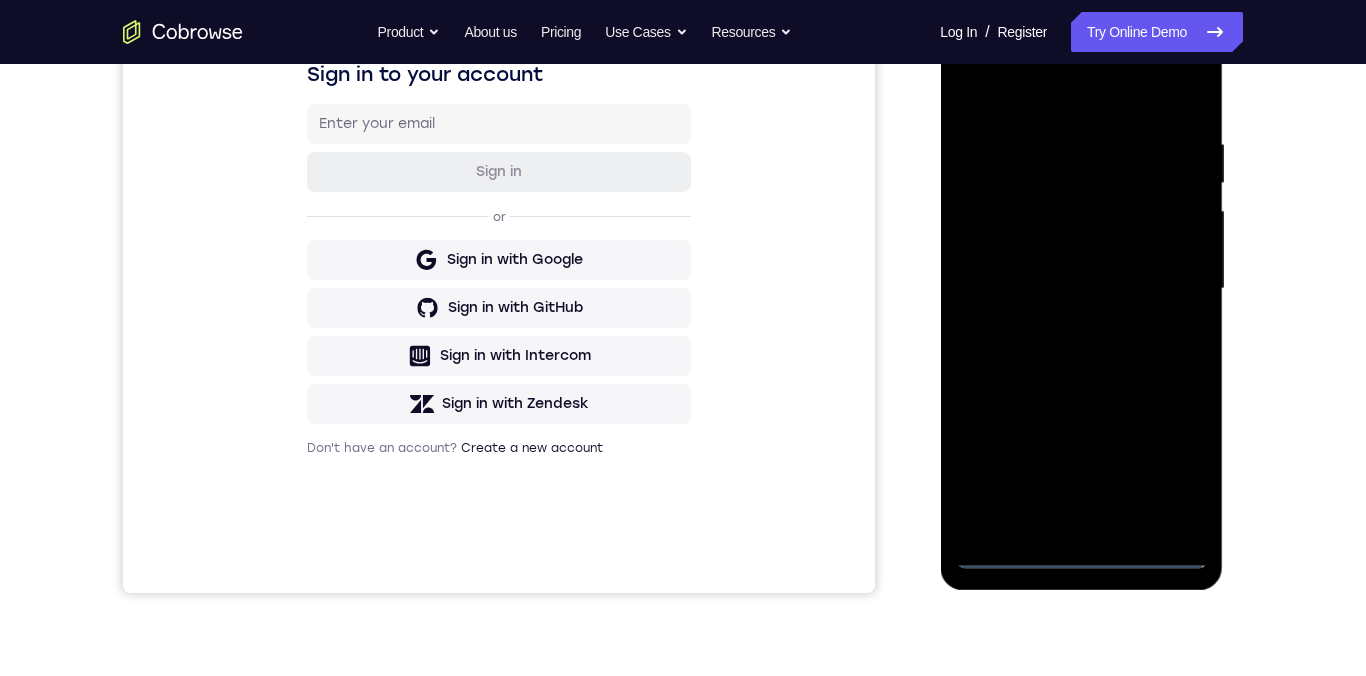 click at bounding box center (1081, 289) 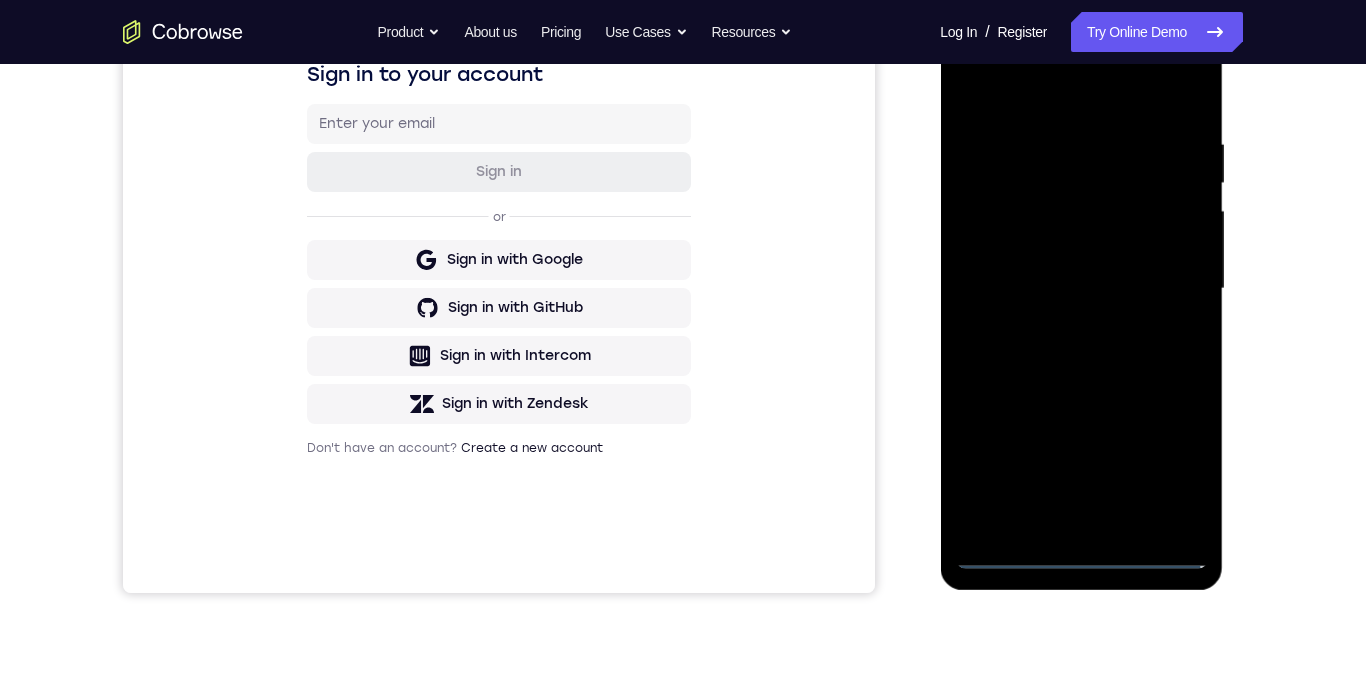 click at bounding box center [1081, 289] 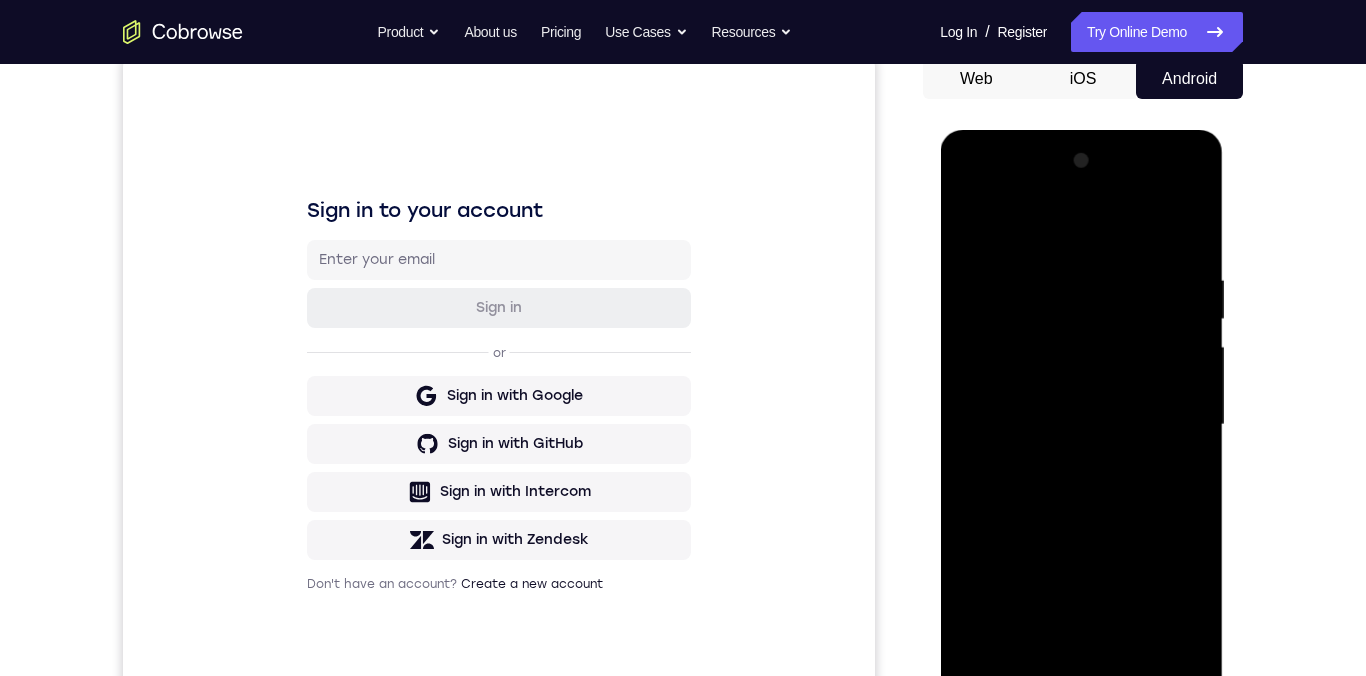 scroll, scrollTop: 137, scrollLeft: 0, axis: vertical 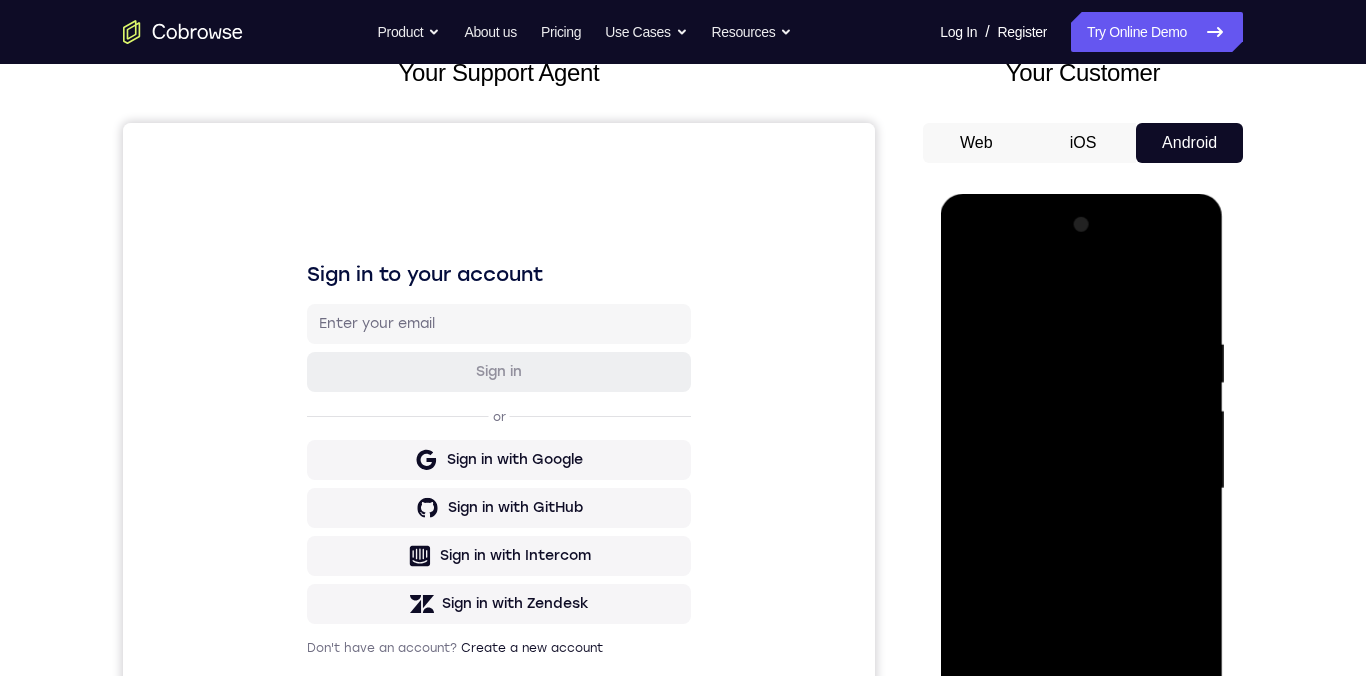 click at bounding box center (1081, 489) 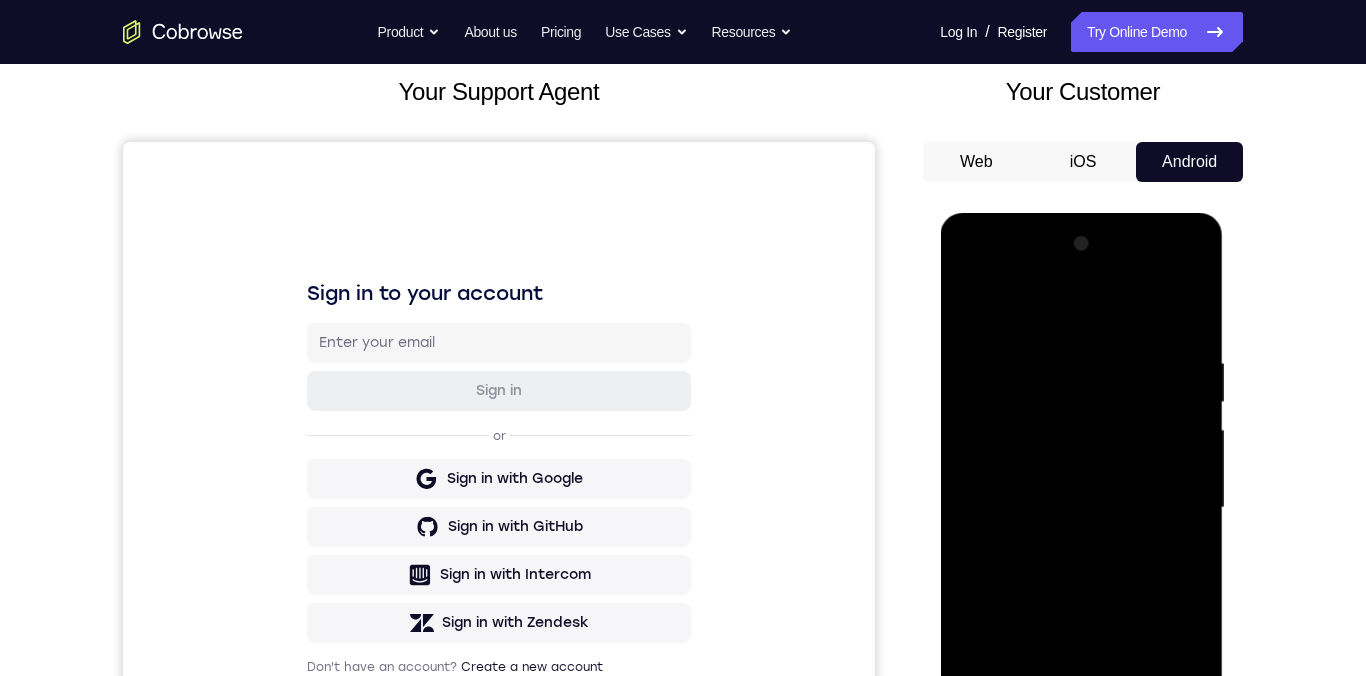 scroll, scrollTop: 247, scrollLeft: 0, axis: vertical 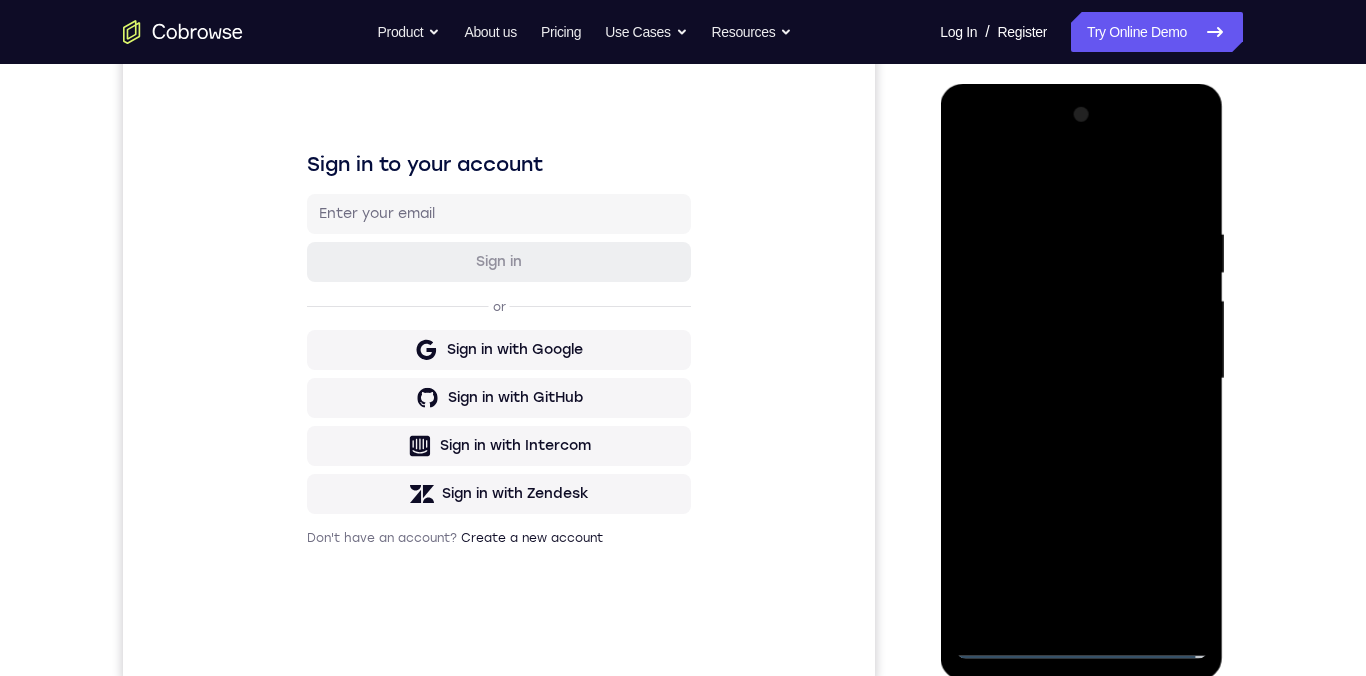 click at bounding box center [1081, 379] 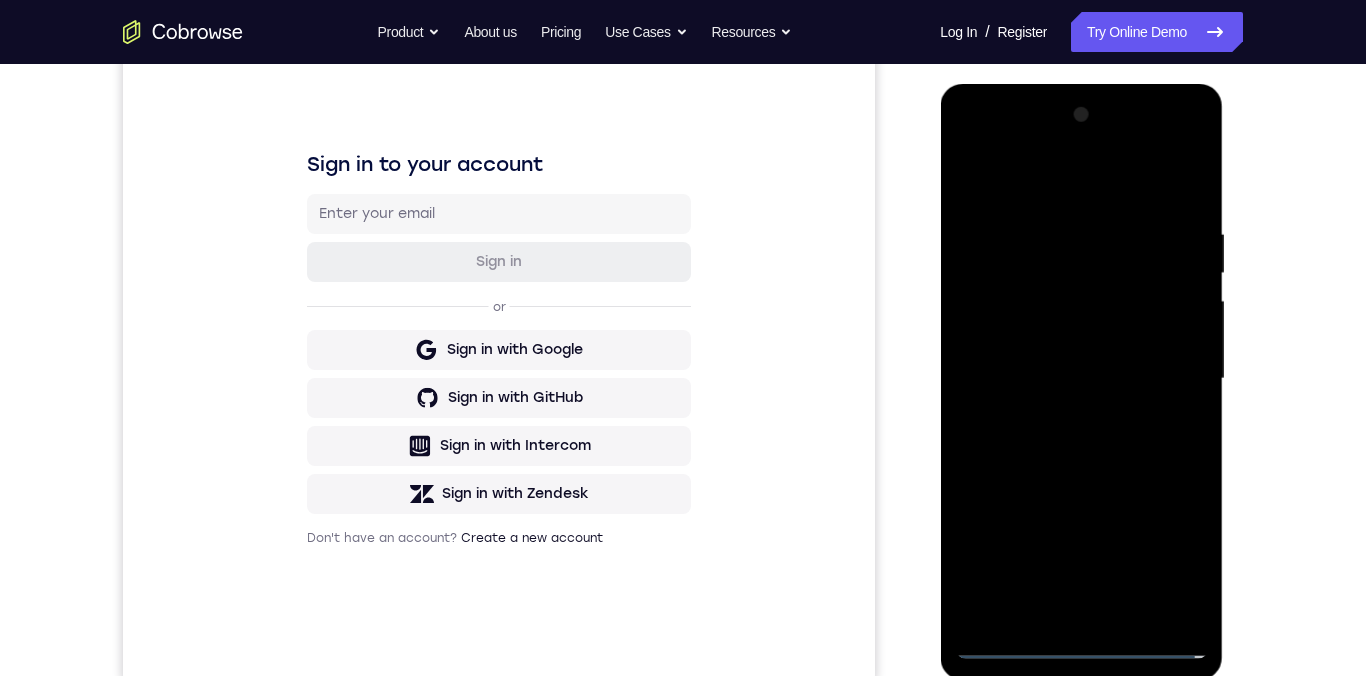 scroll, scrollTop: 248, scrollLeft: 0, axis: vertical 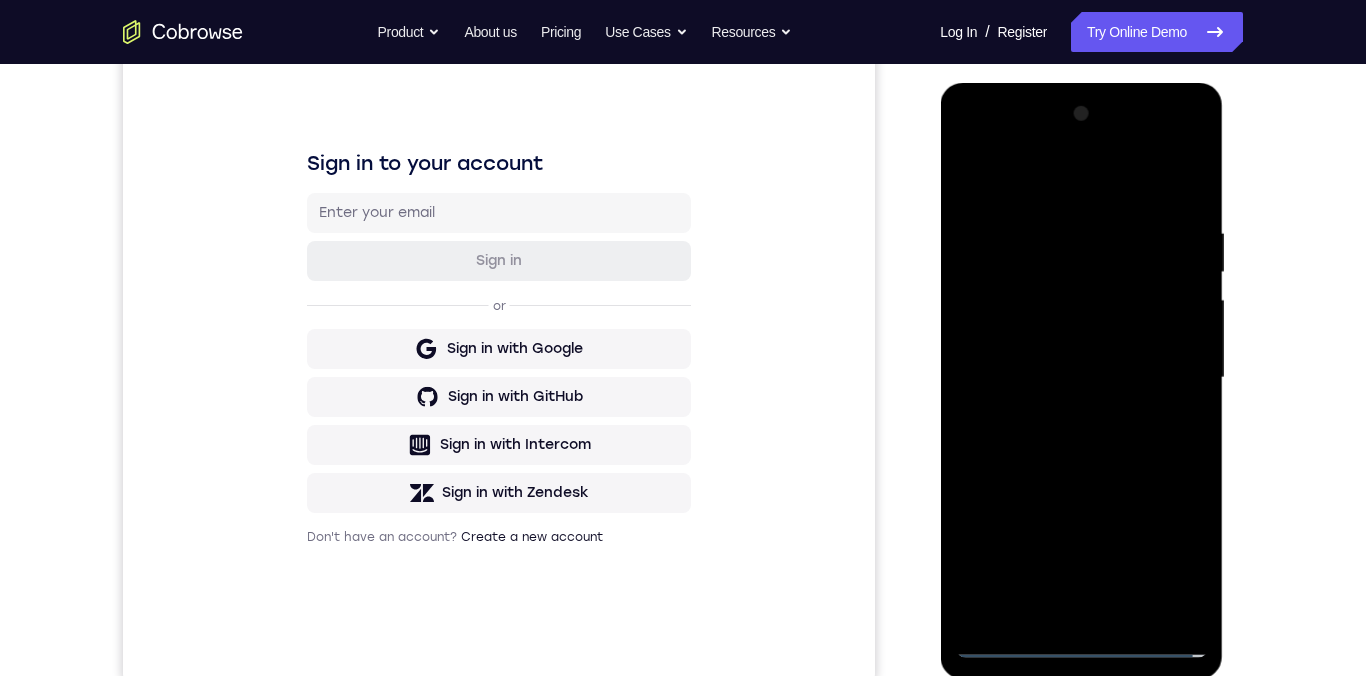 click at bounding box center [1081, 378] 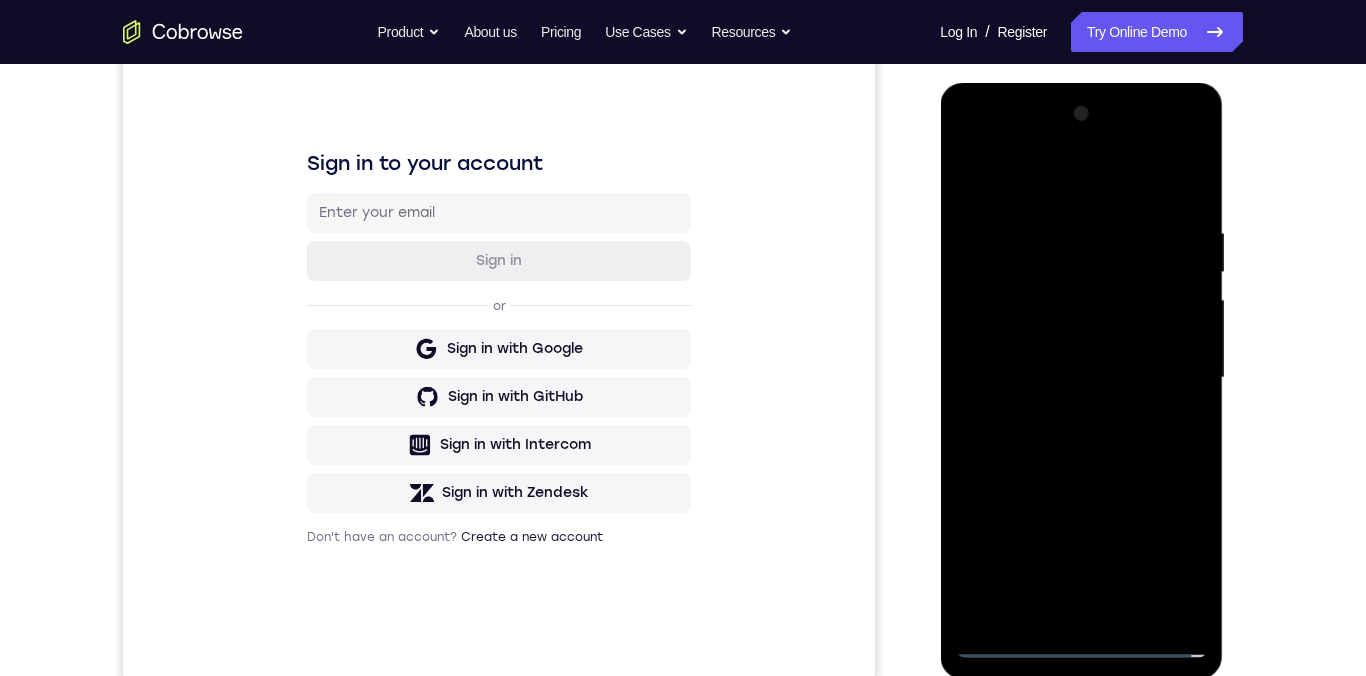 click at bounding box center [1081, 378] 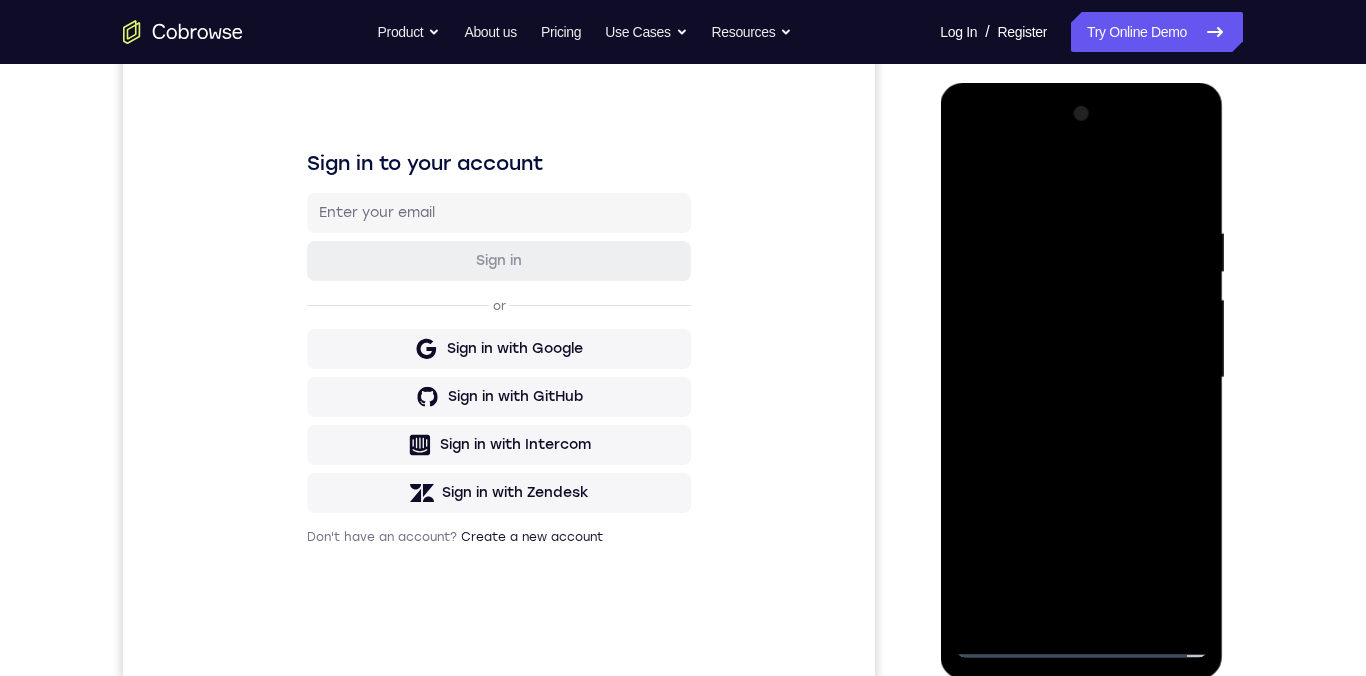 click at bounding box center (1081, 378) 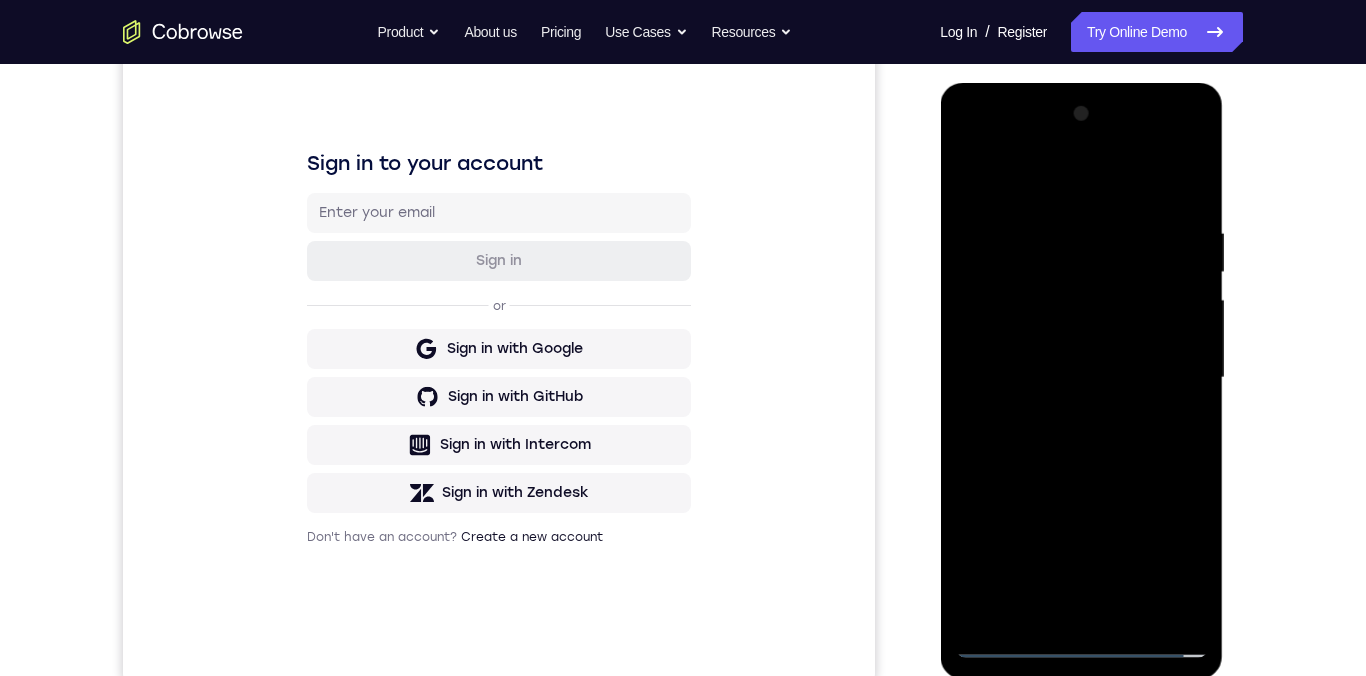 click at bounding box center [1081, 378] 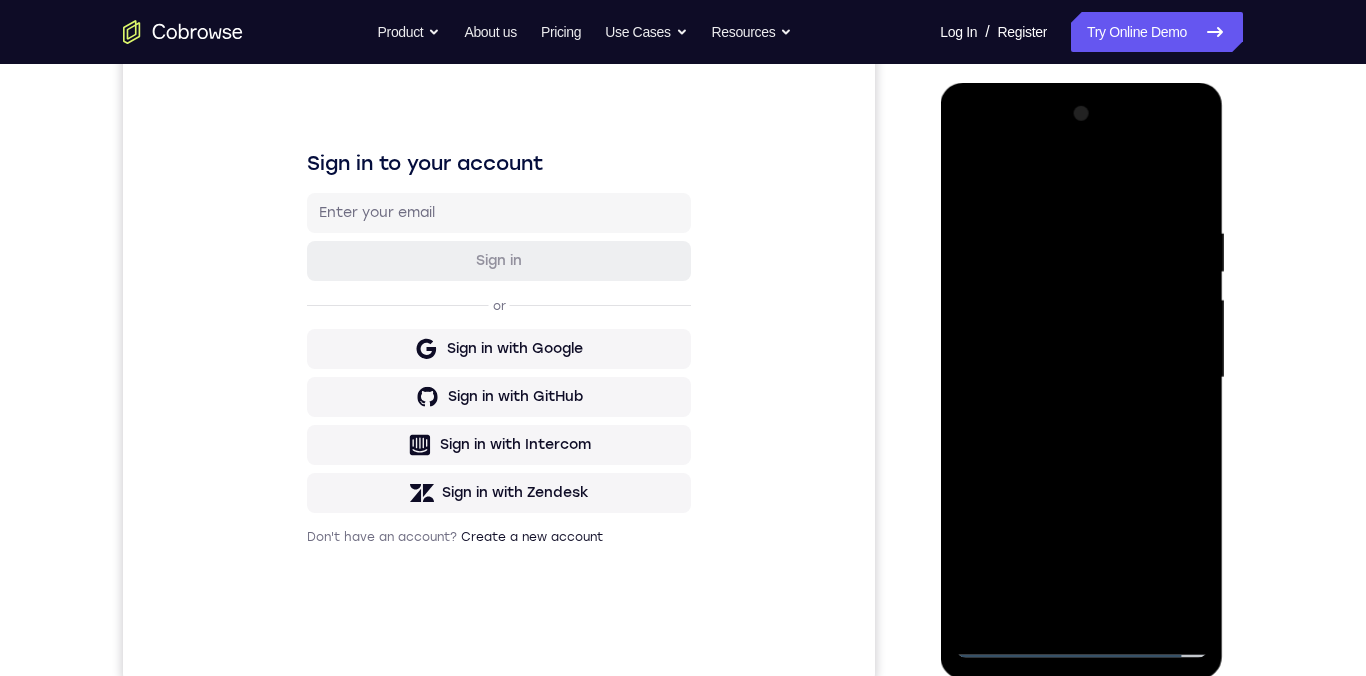 click at bounding box center [1081, 378] 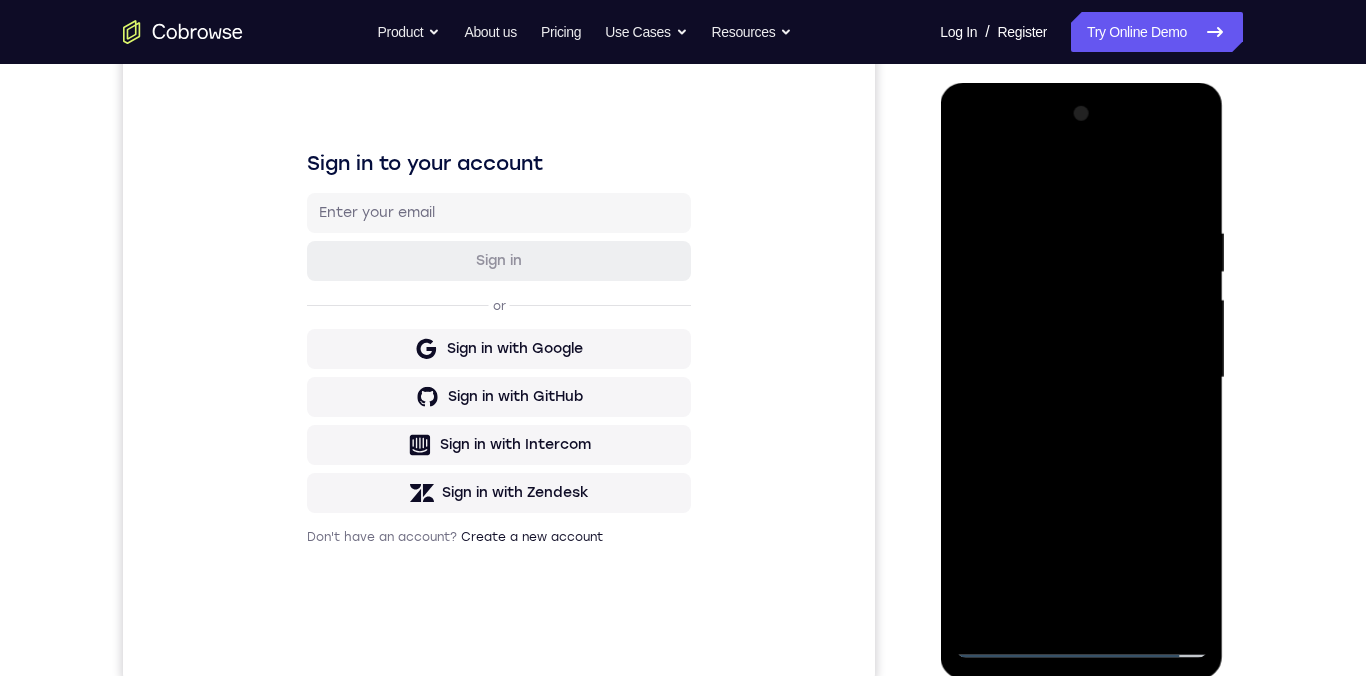 click at bounding box center [1081, 378] 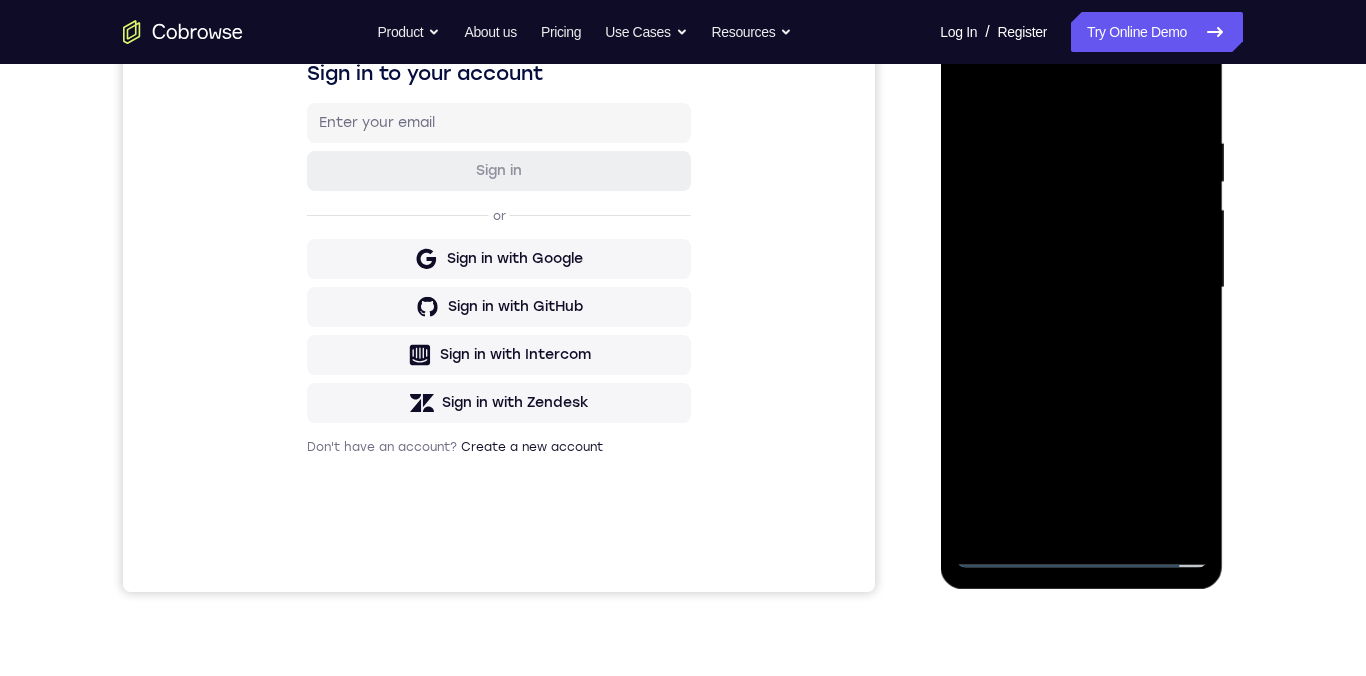 scroll, scrollTop: 347, scrollLeft: 0, axis: vertical 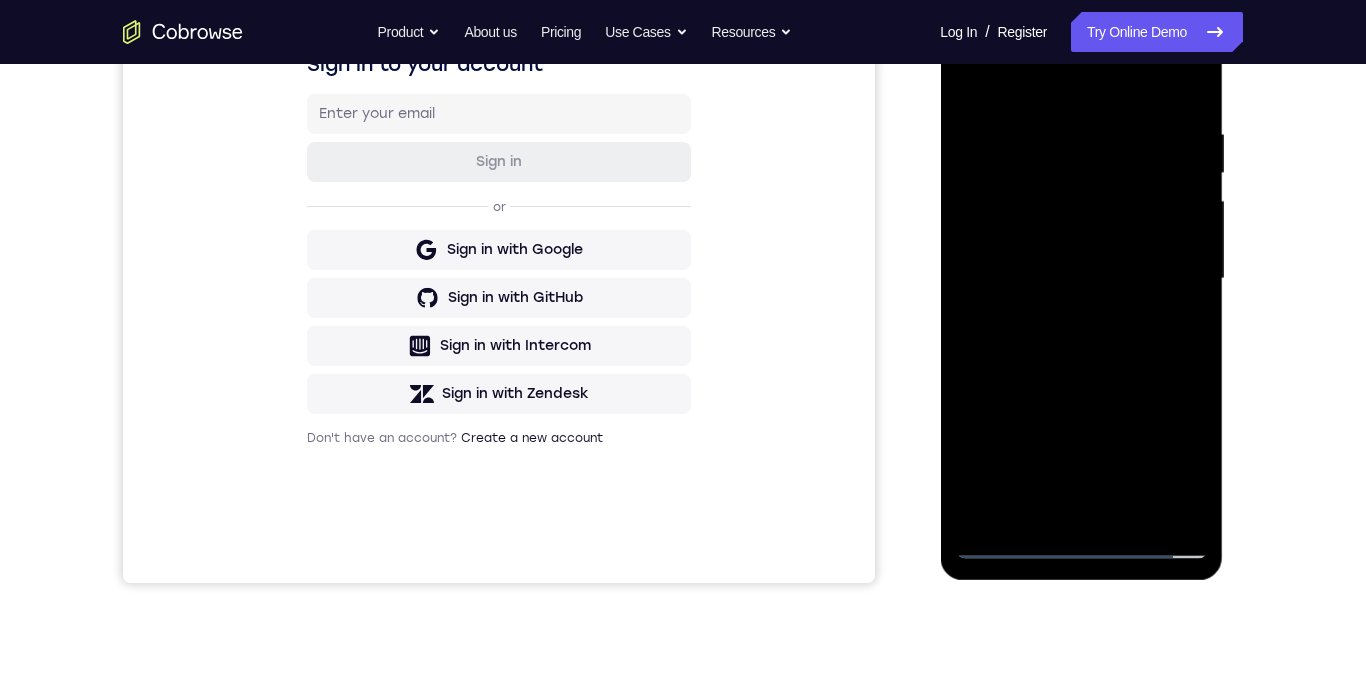 click at bounding box center (1081, 279) 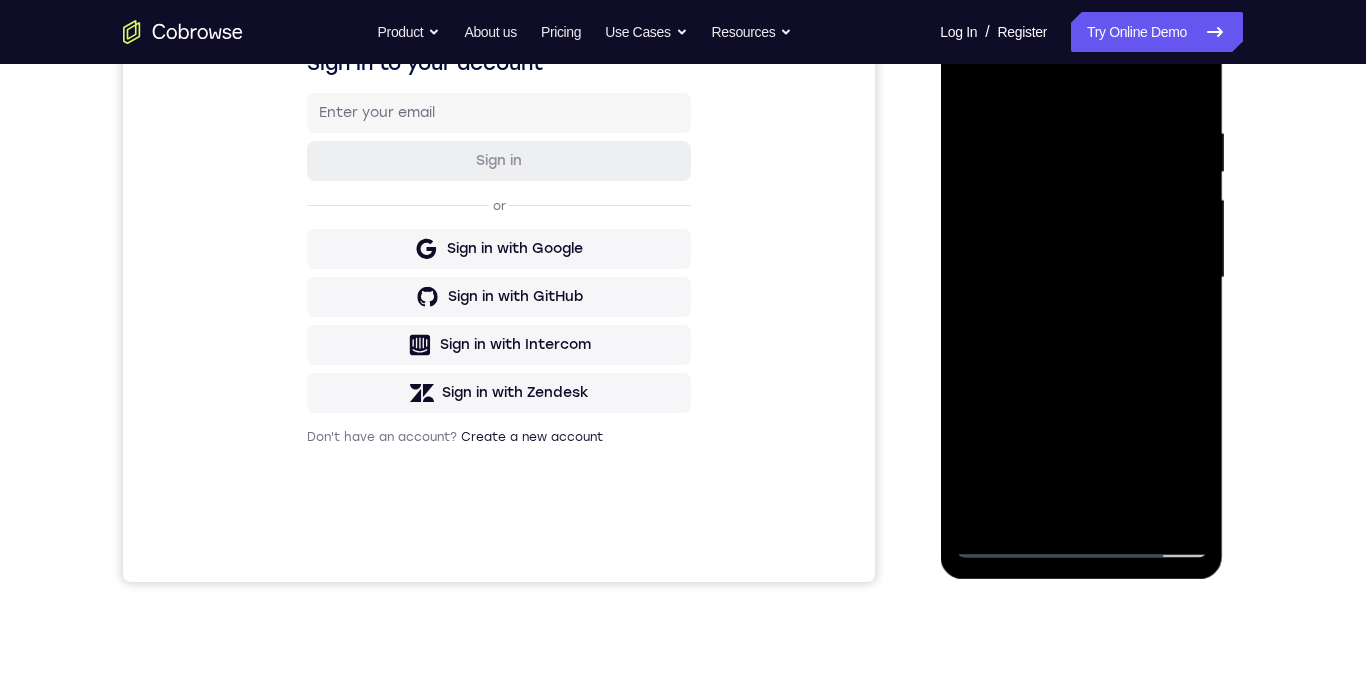 click at bounding box center (1081, 278) 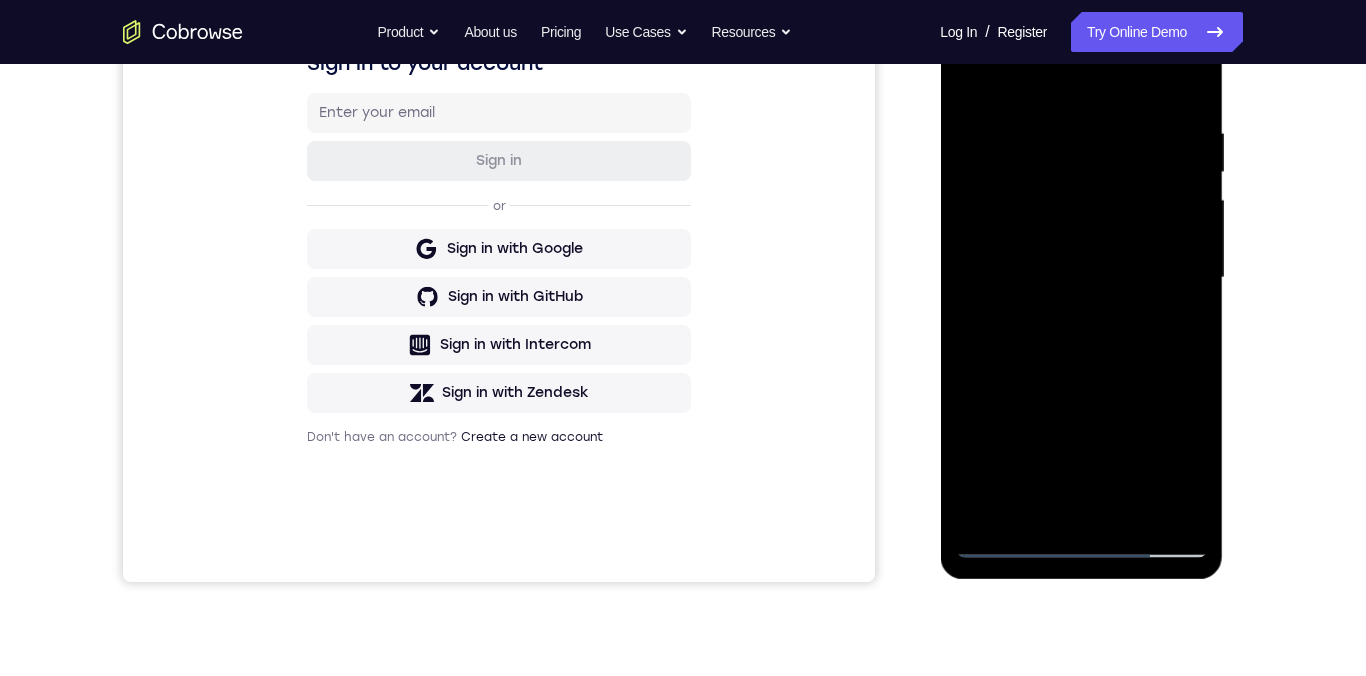 click at bounding box center [1081, 278] 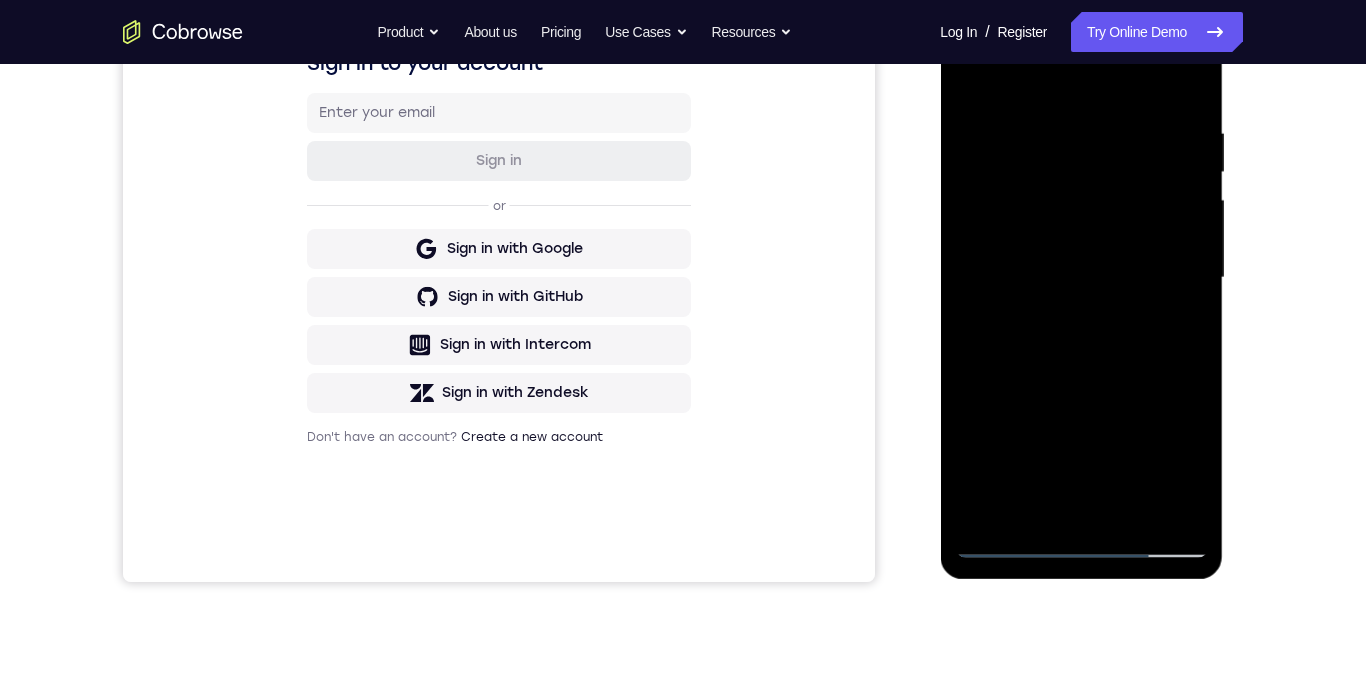 click at bounding box center [1081, 278] 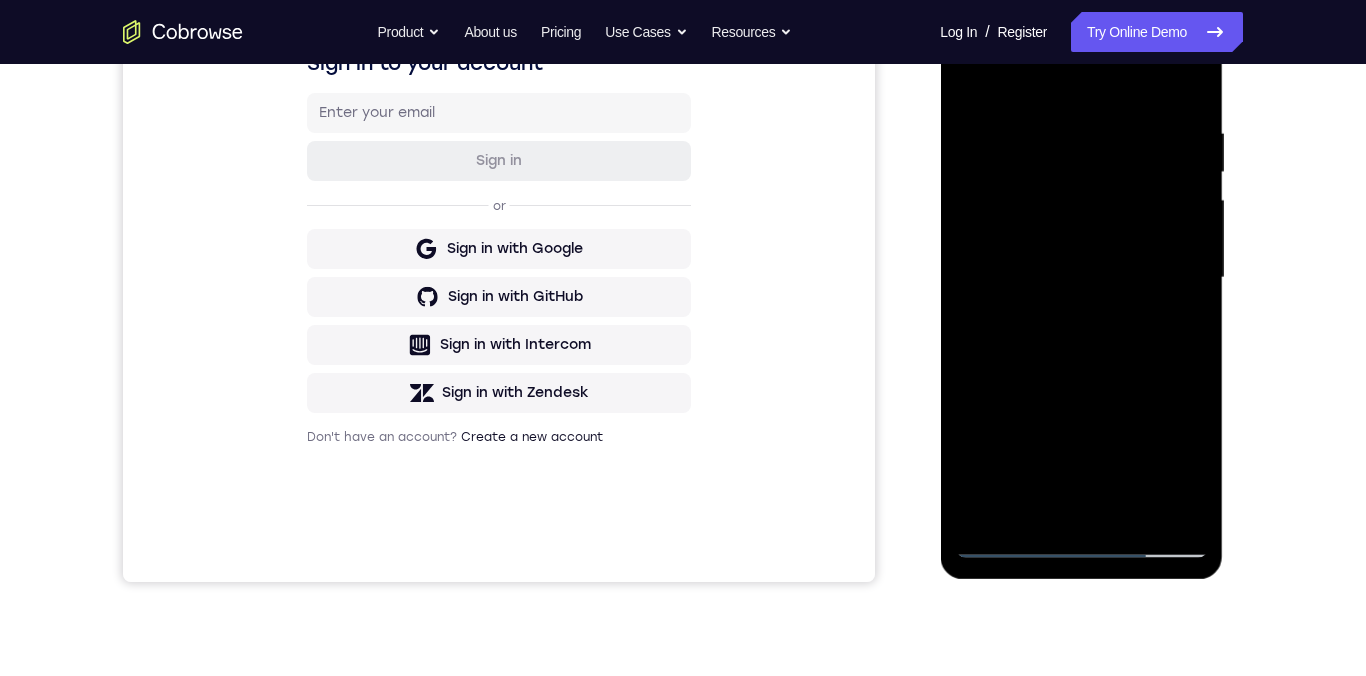 click at bounding box center (1081, 278) 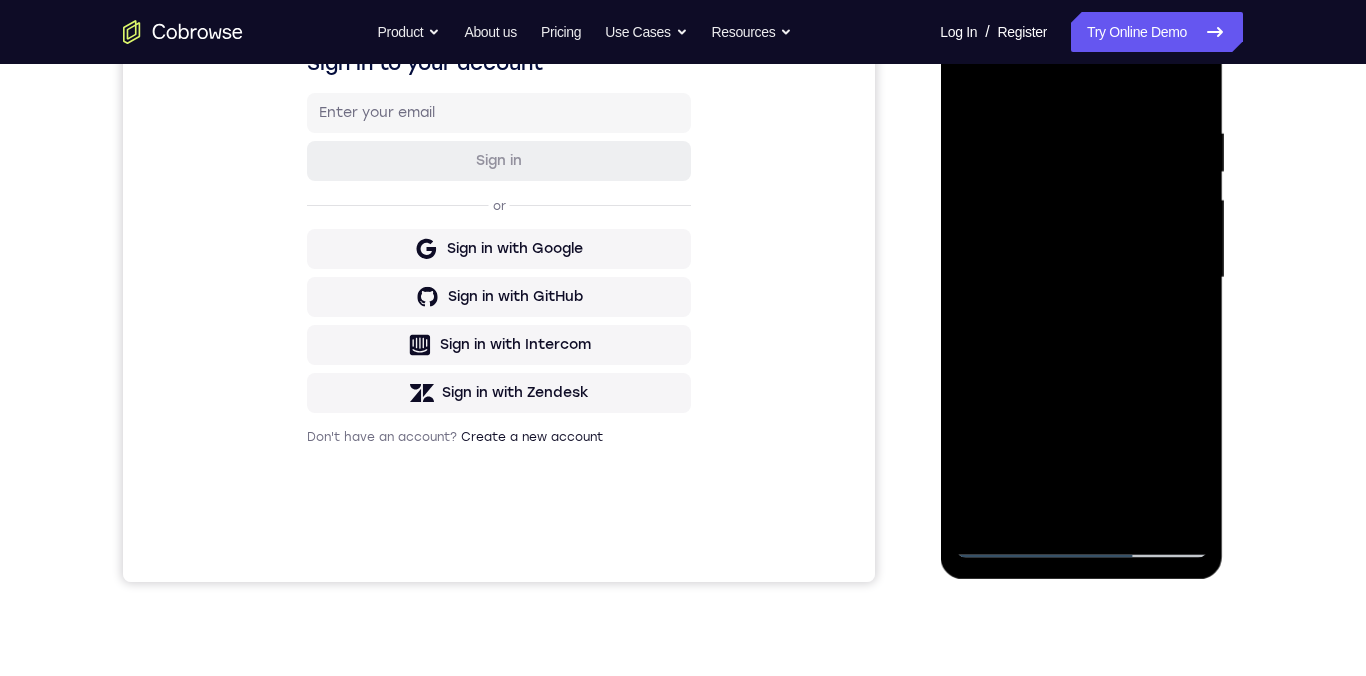 click at bounding box center [1081, 278] 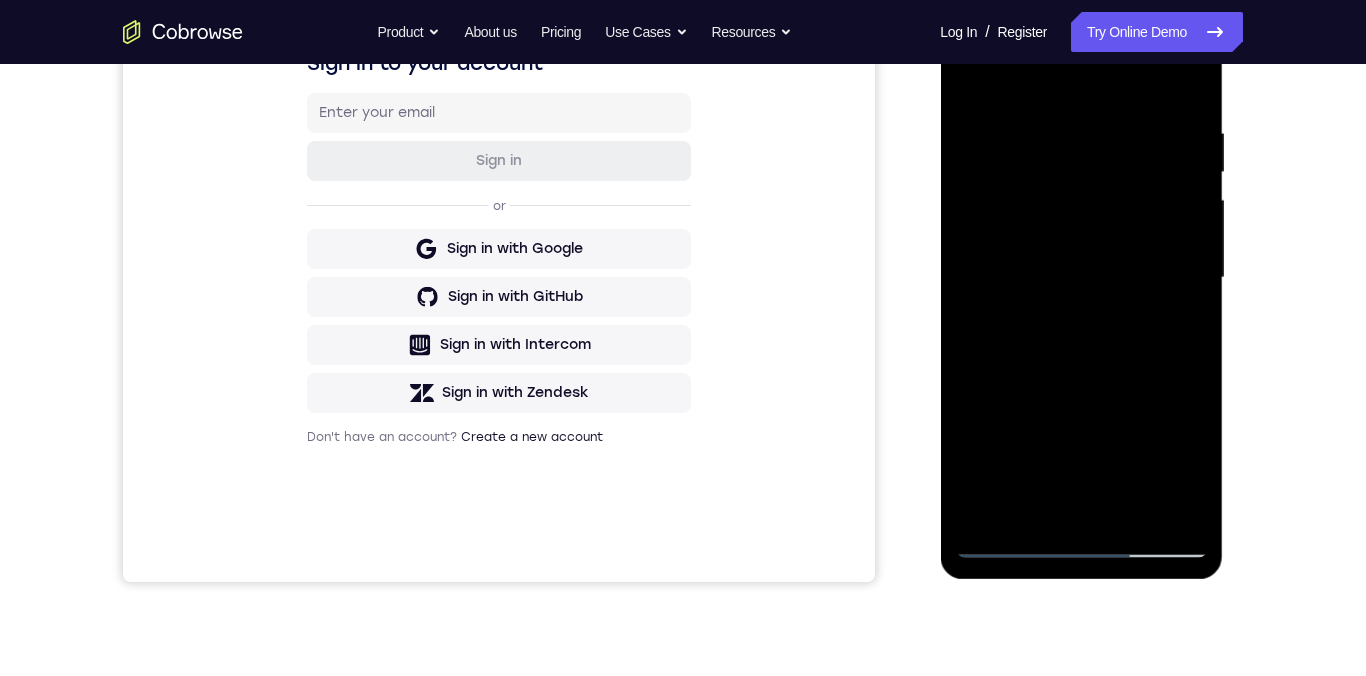 click at bounding box center [1081, 278] 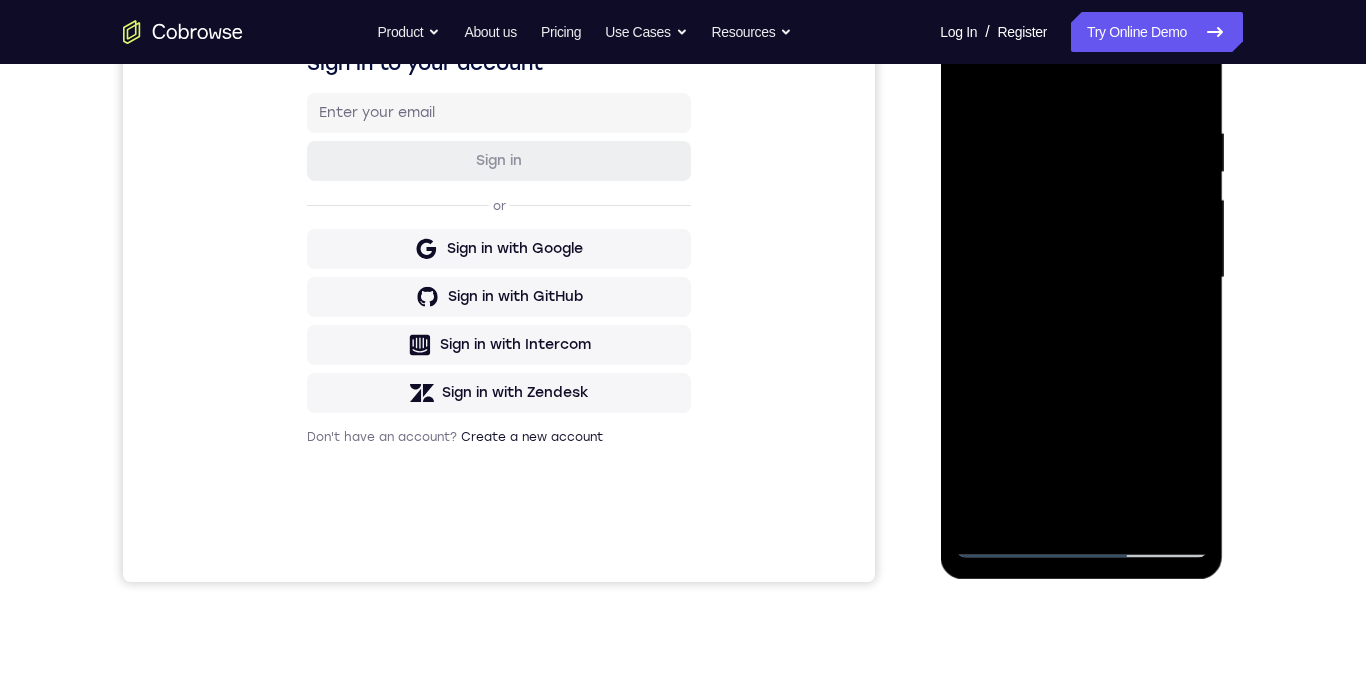 click at bounding box center (1081, 278) 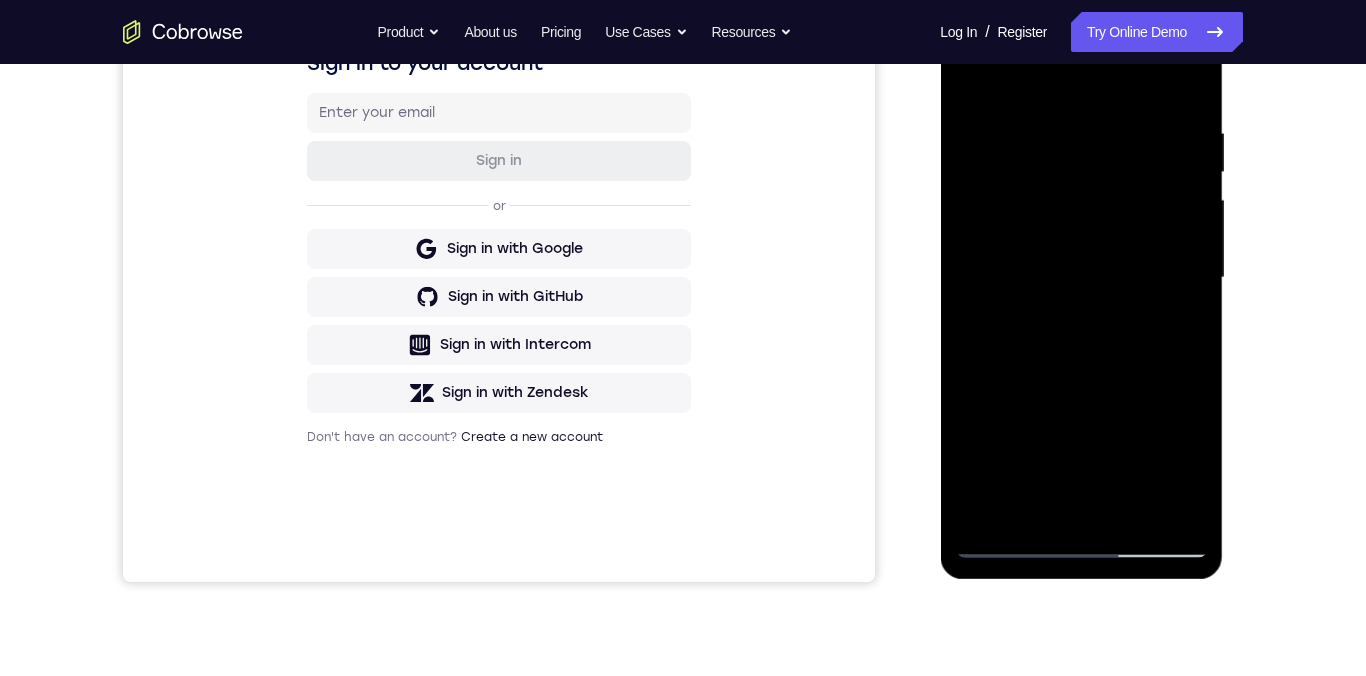 click at bounding box center [1081, 278] 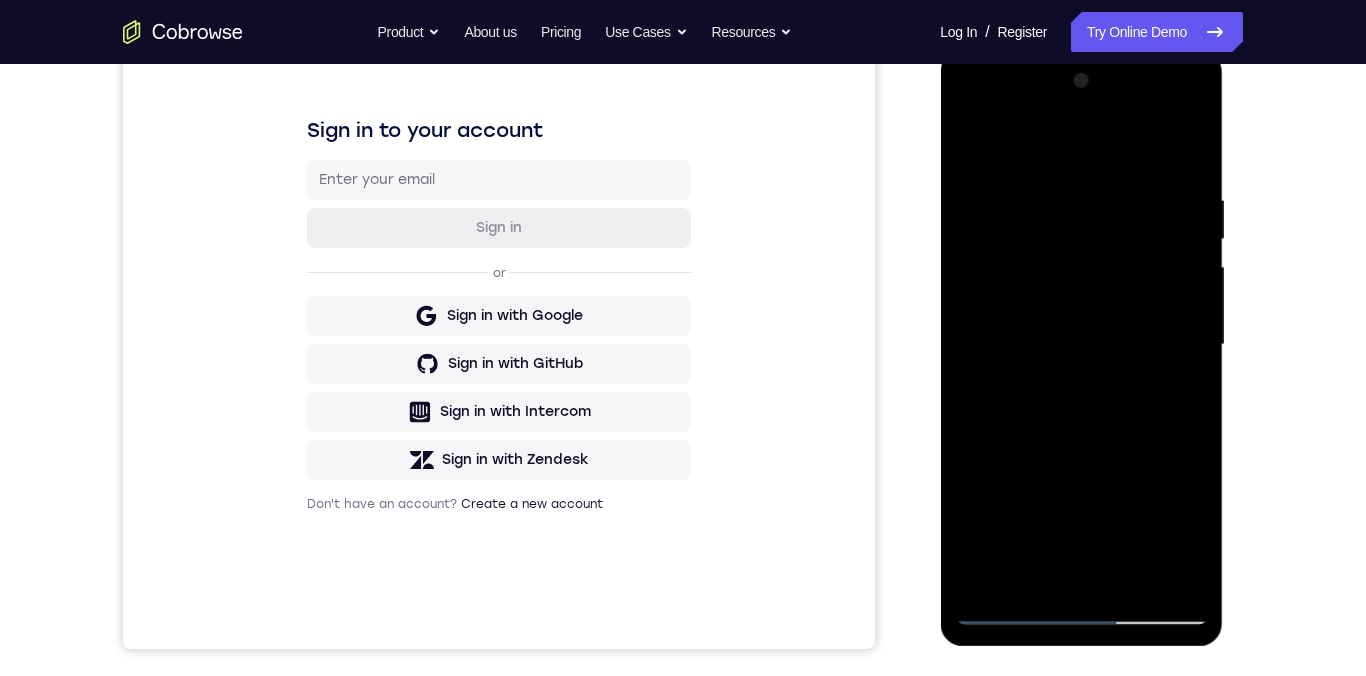 click at bounding box center [1081, 345] 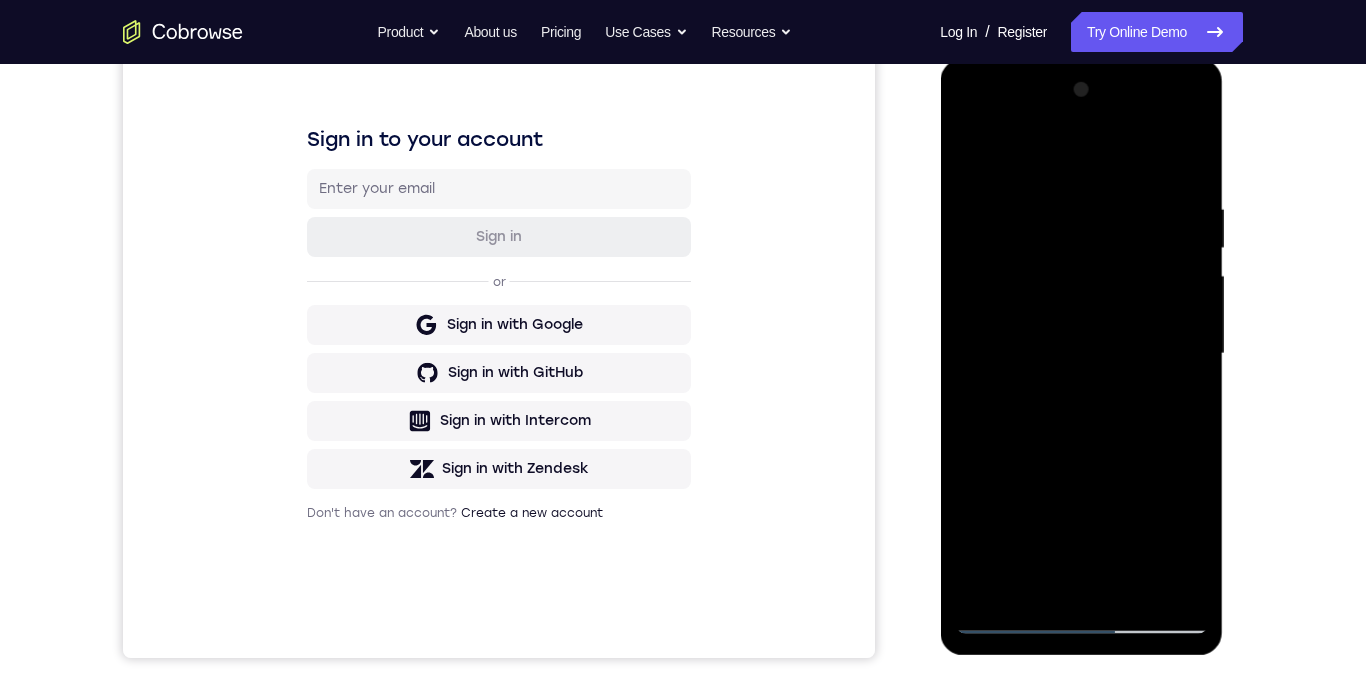 click at bounding box center (1081, 354) 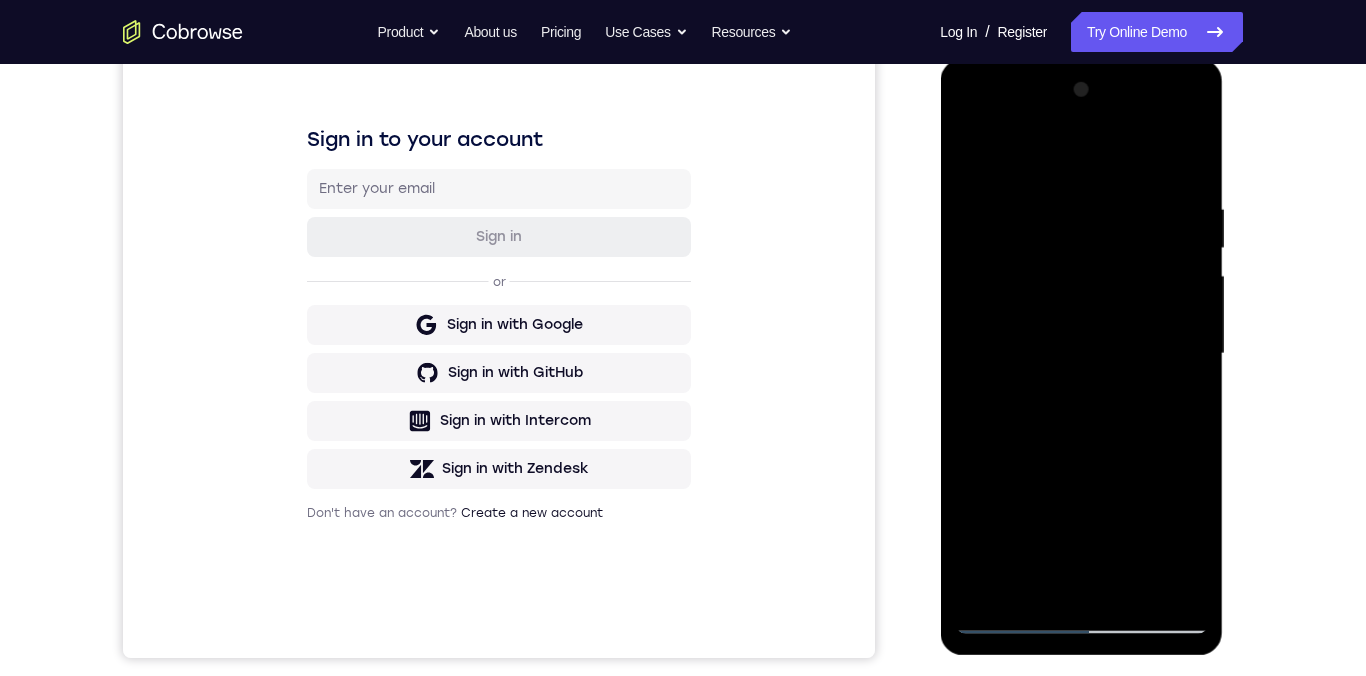 click at bounding box center (1081, 354) 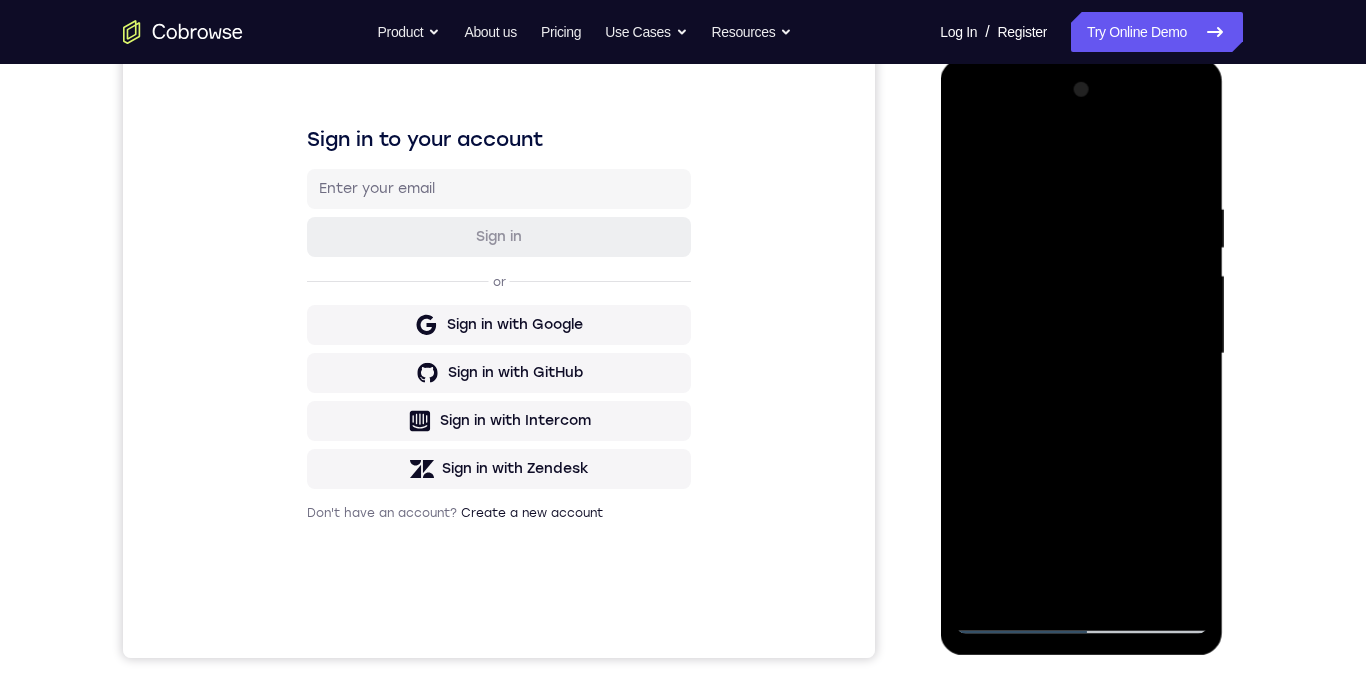 click at bounding box center (1081, 354) 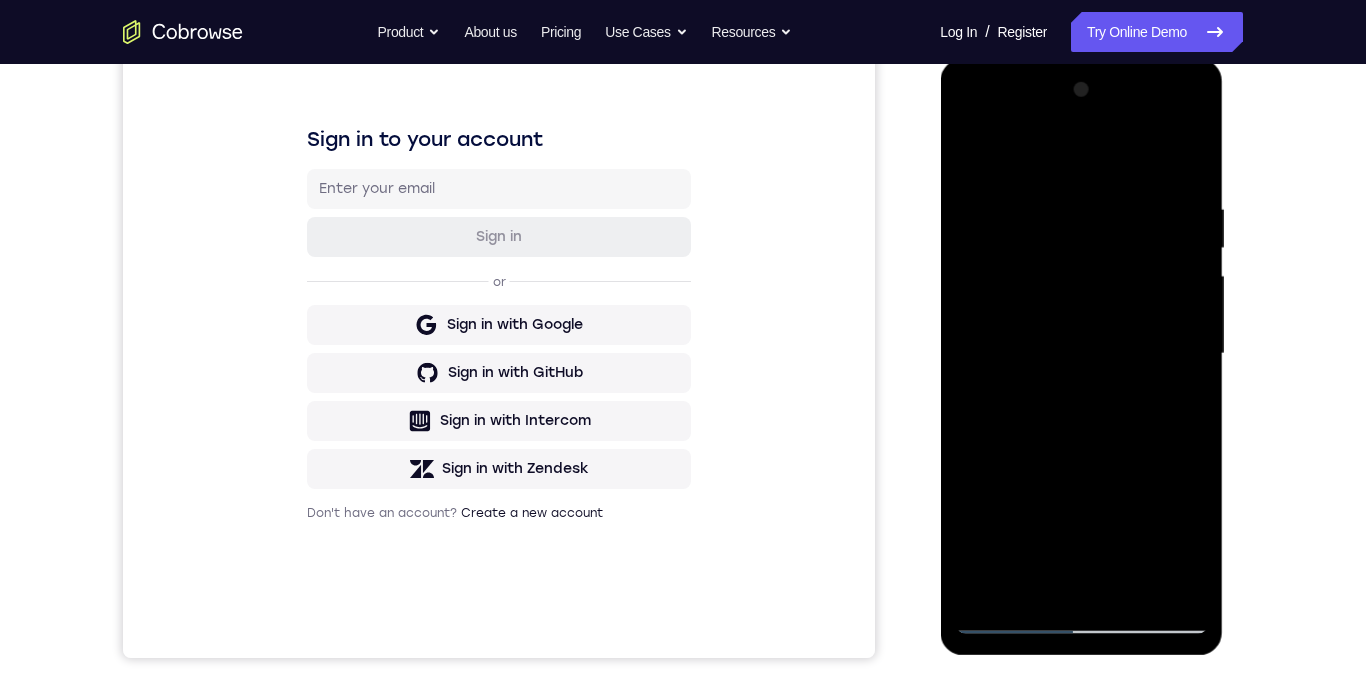 click at bounding box center (1081, 354) 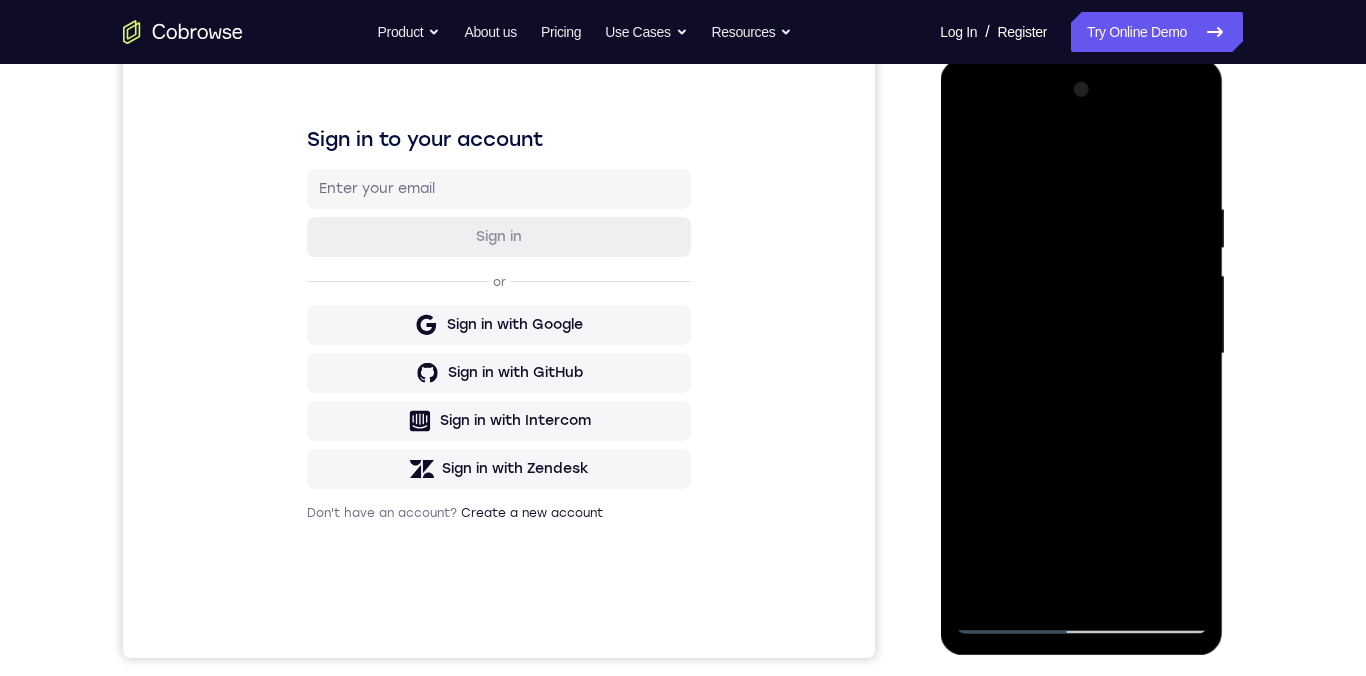 click at bounding box center (1081, 354) 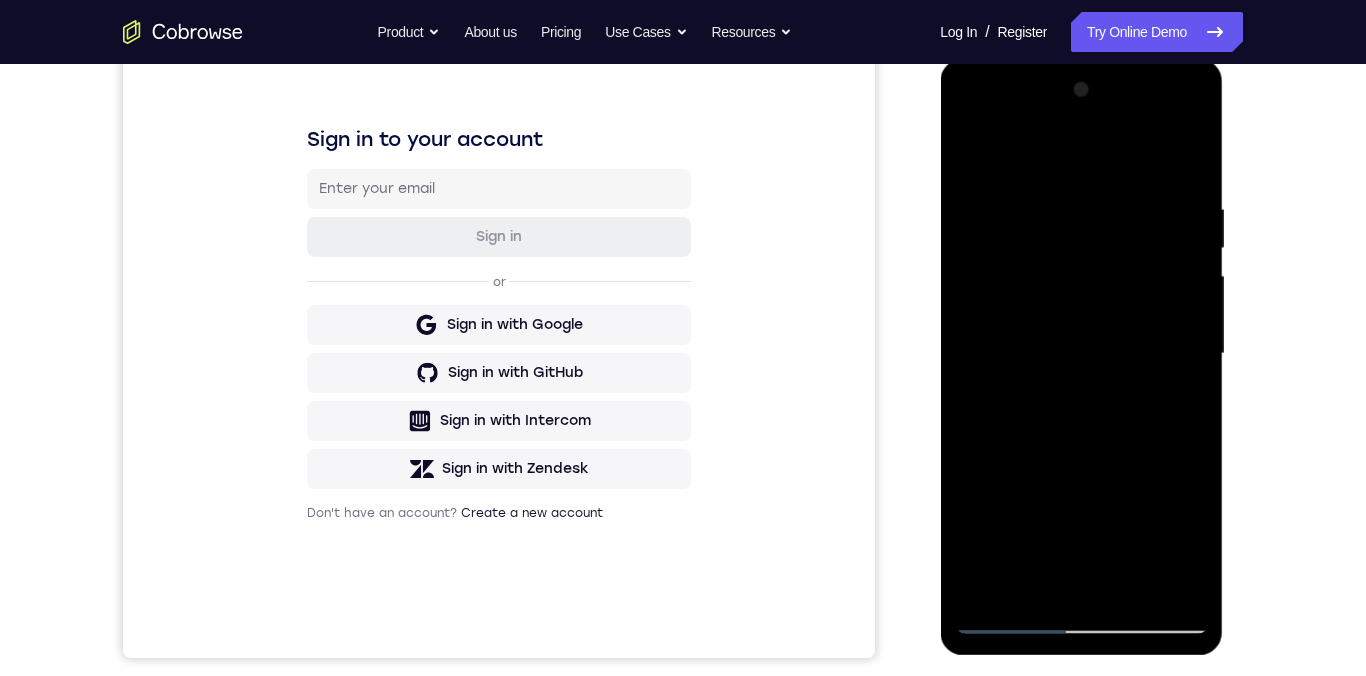click at bounding box center (1081, 354) 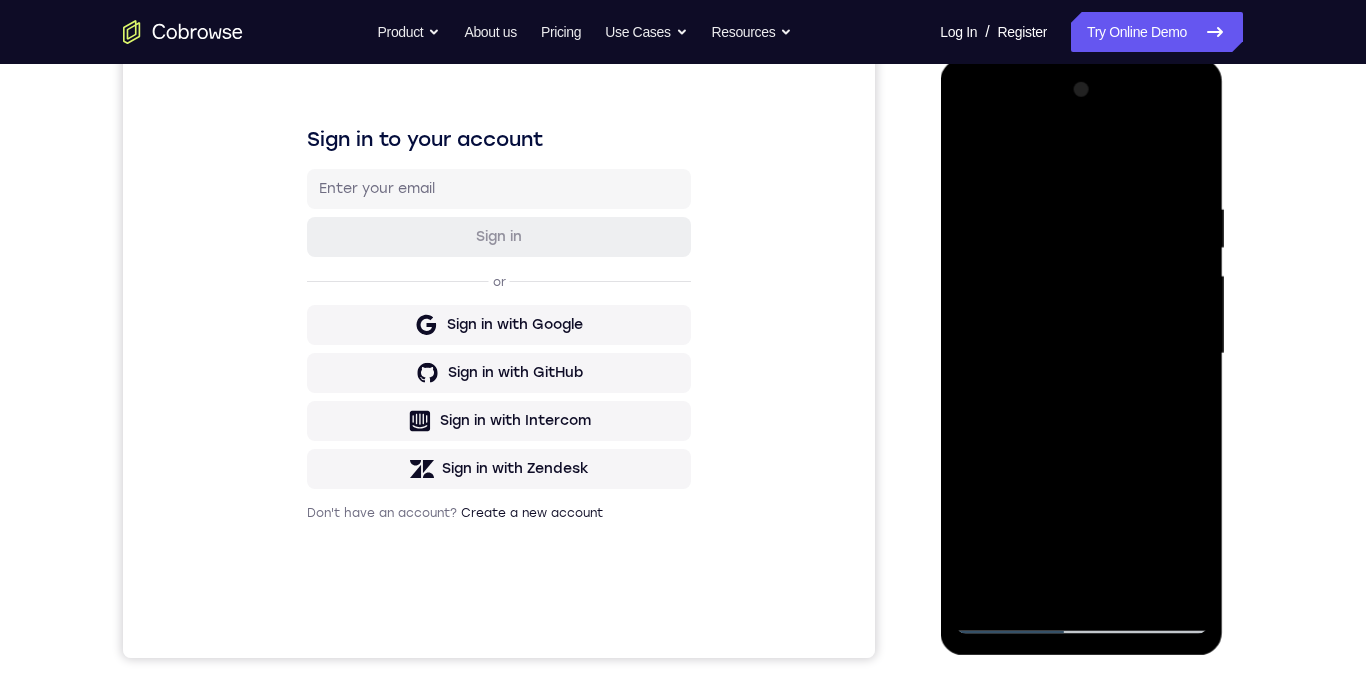 click at bounding box center (1081, 354) 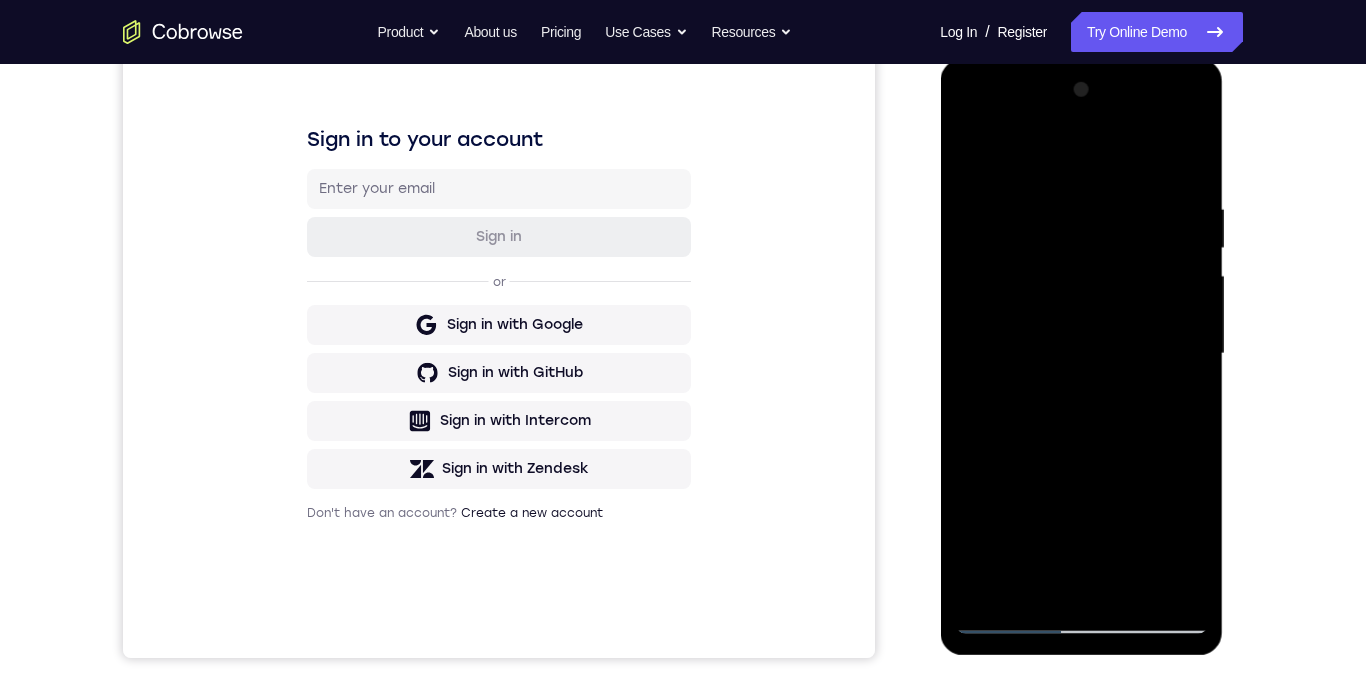 click at bounding box center [1081, 354] 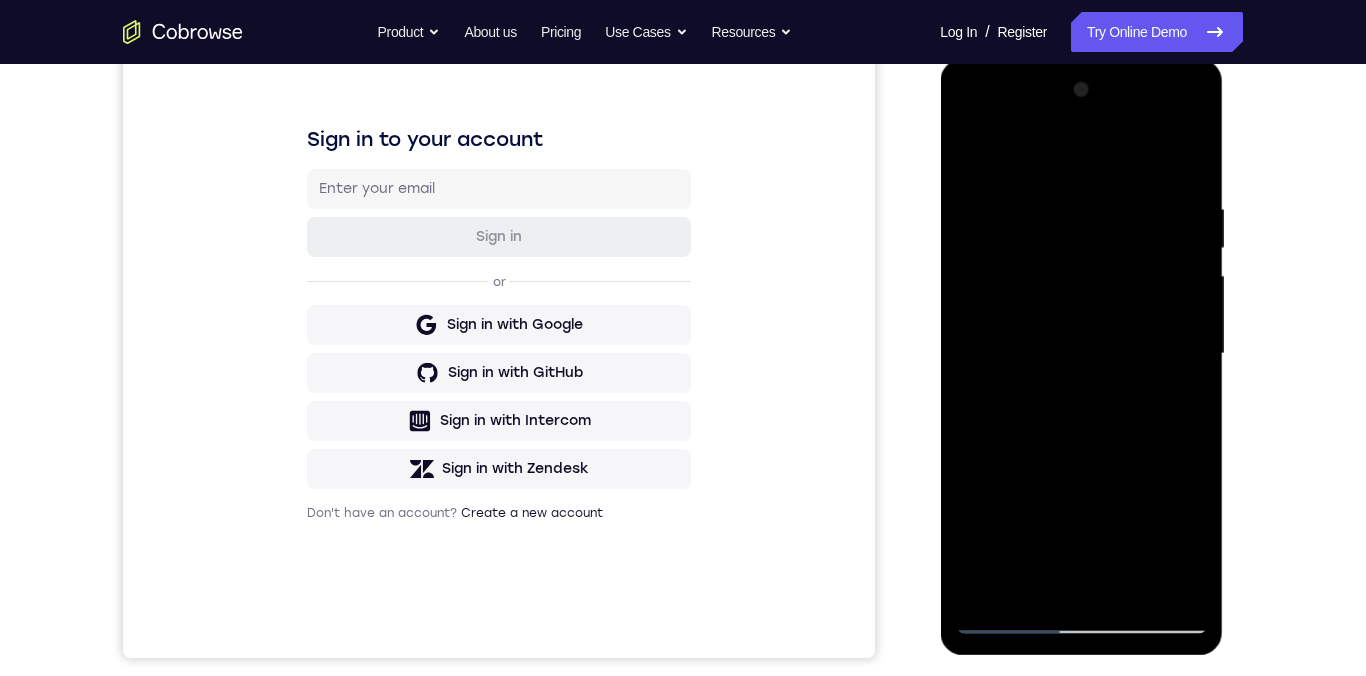 click at bounding box center (1081, 354) 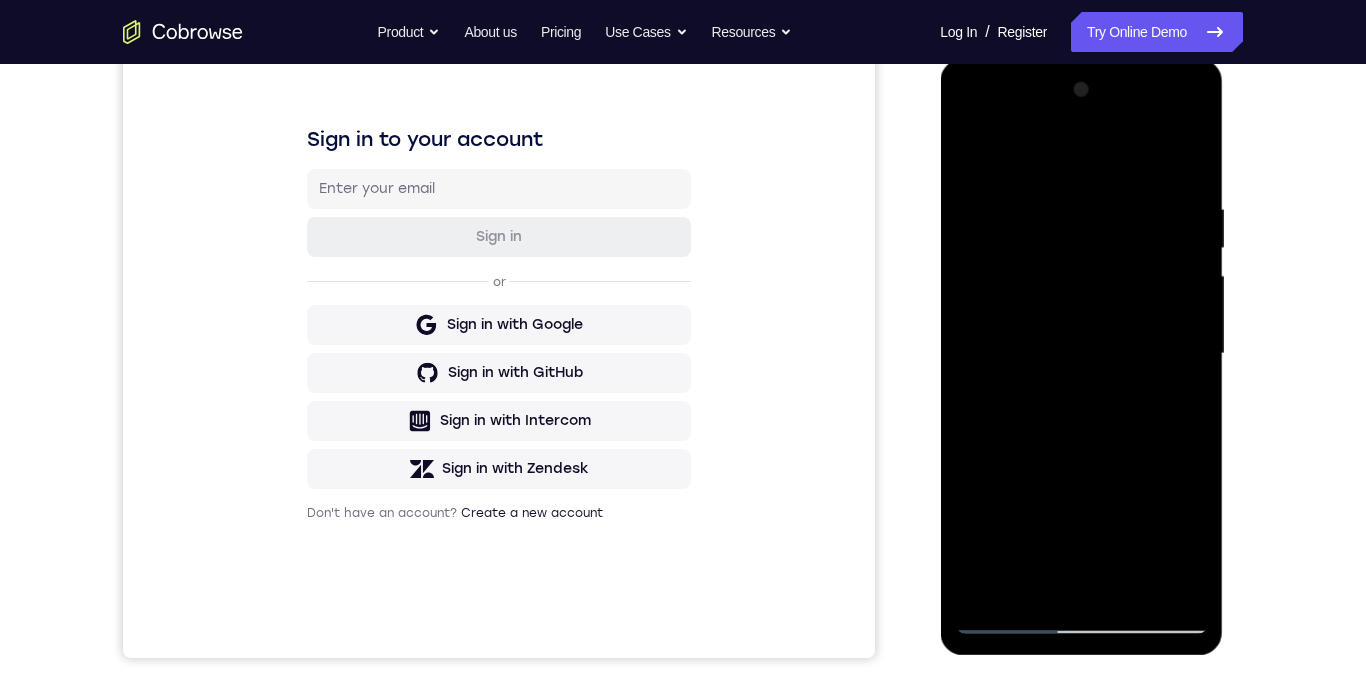 click at bounding box center [1081, 354] 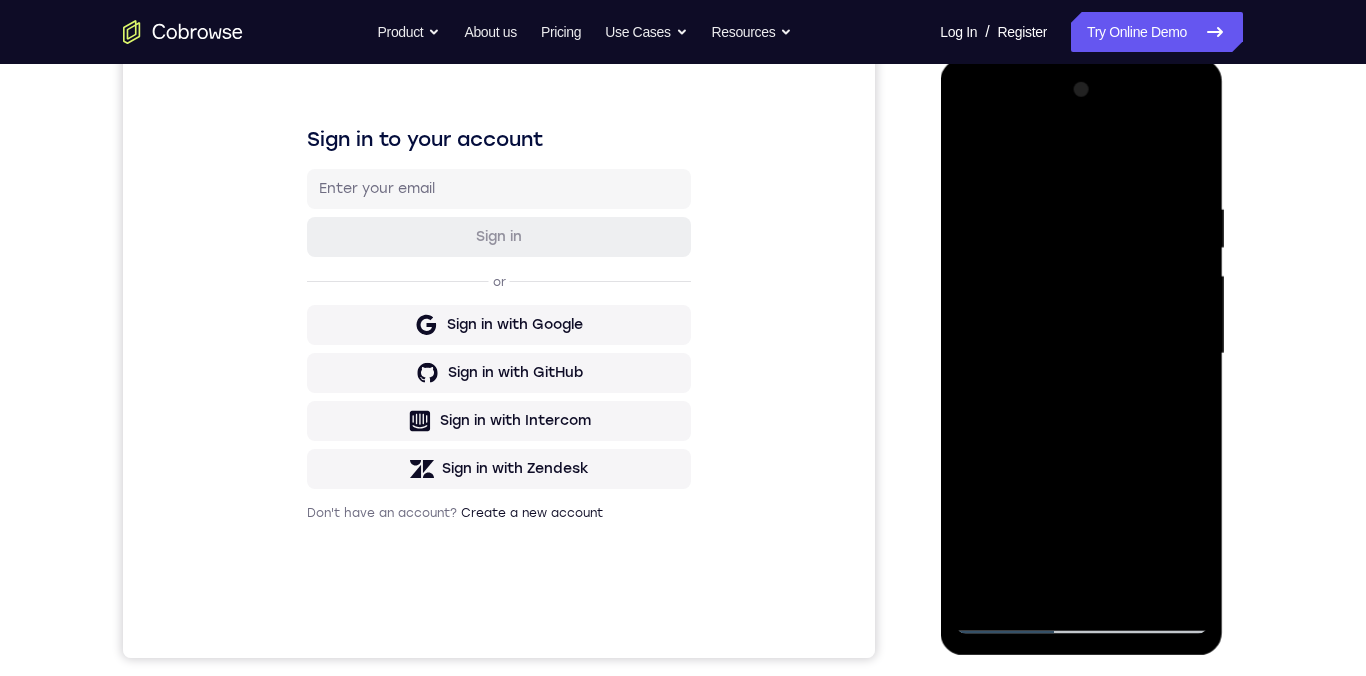 click at bounding box center (1081, 354) 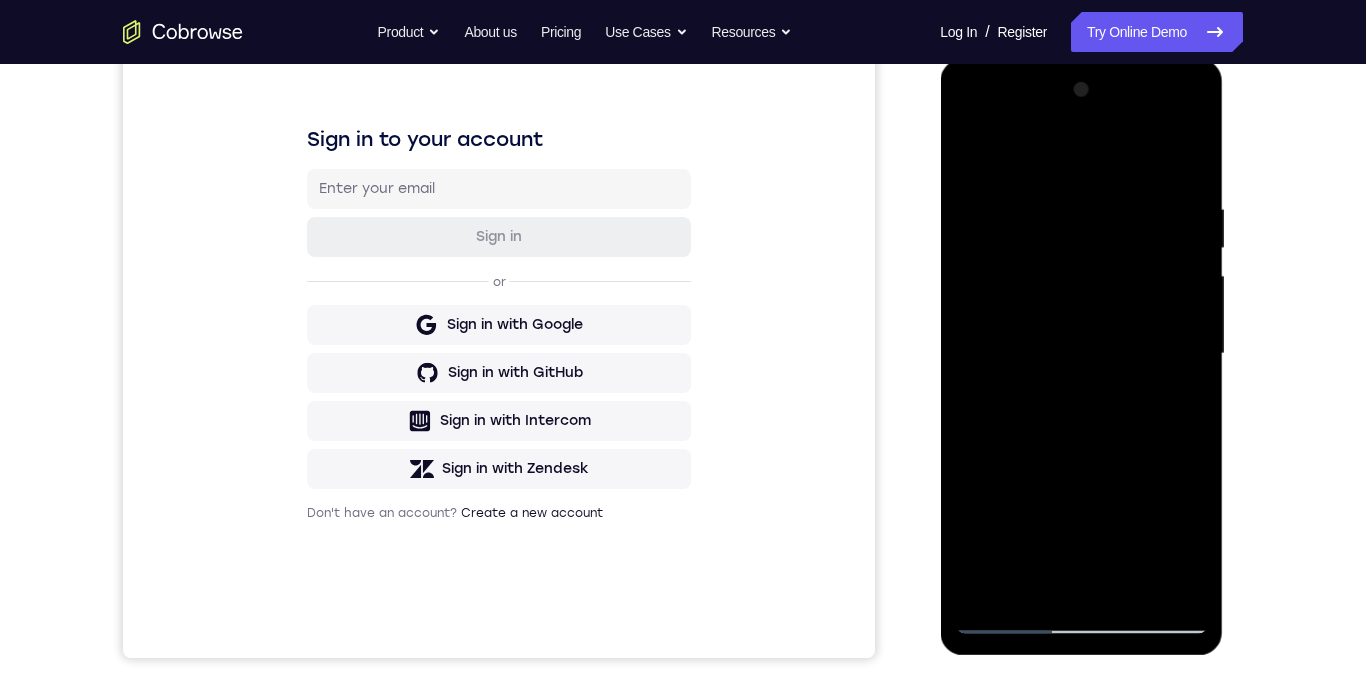 click at bounding box center (1081, 354) 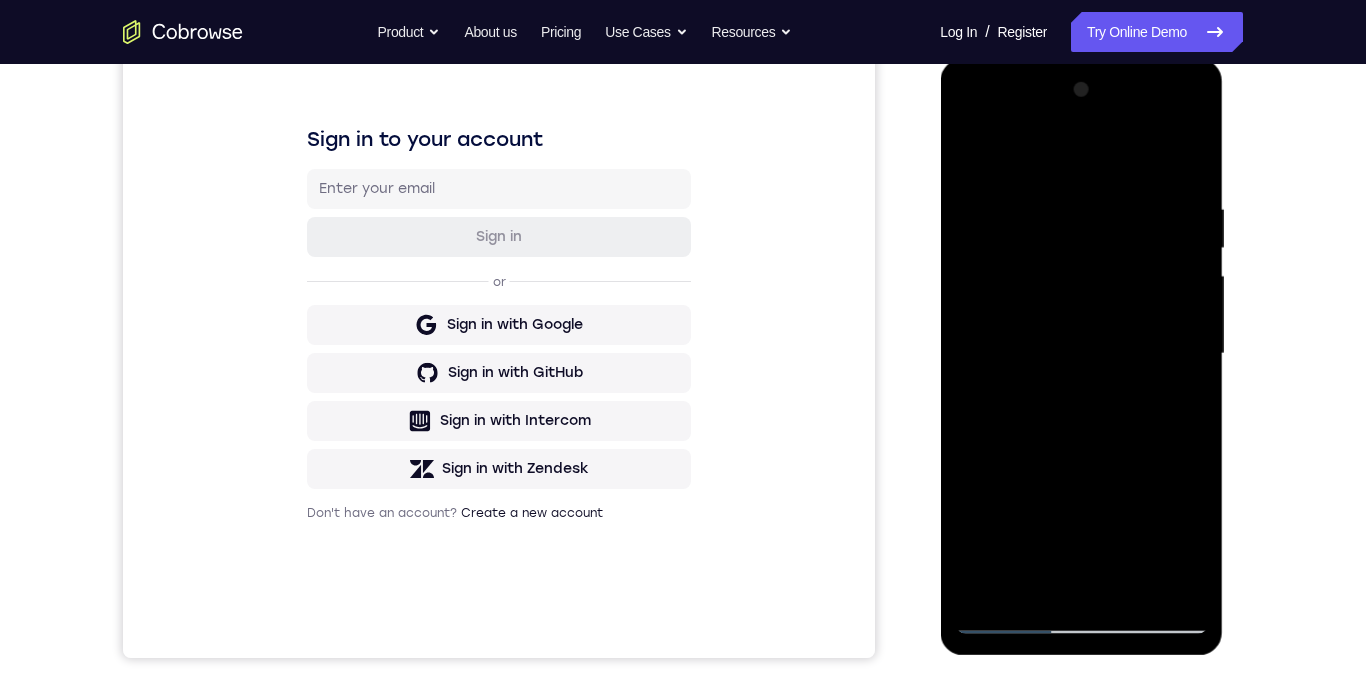 click at bounding box center [1081, 354] 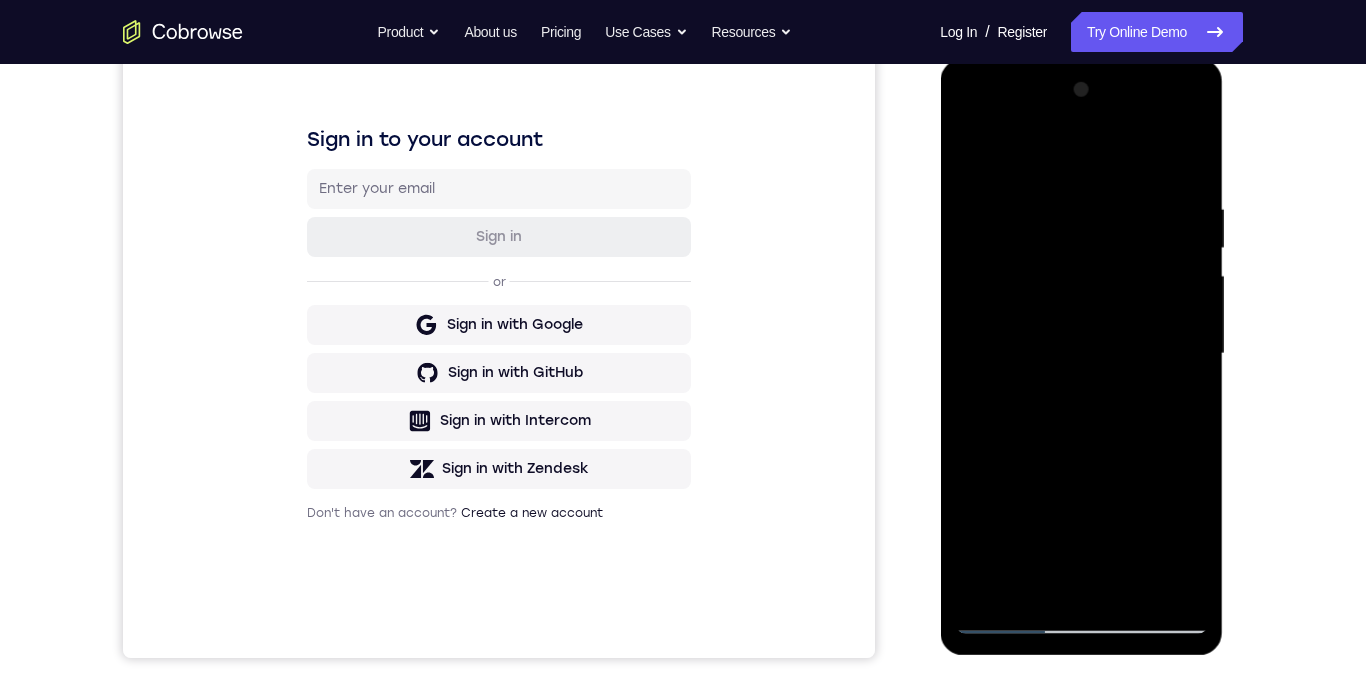click at bounding box center [1081, 354] 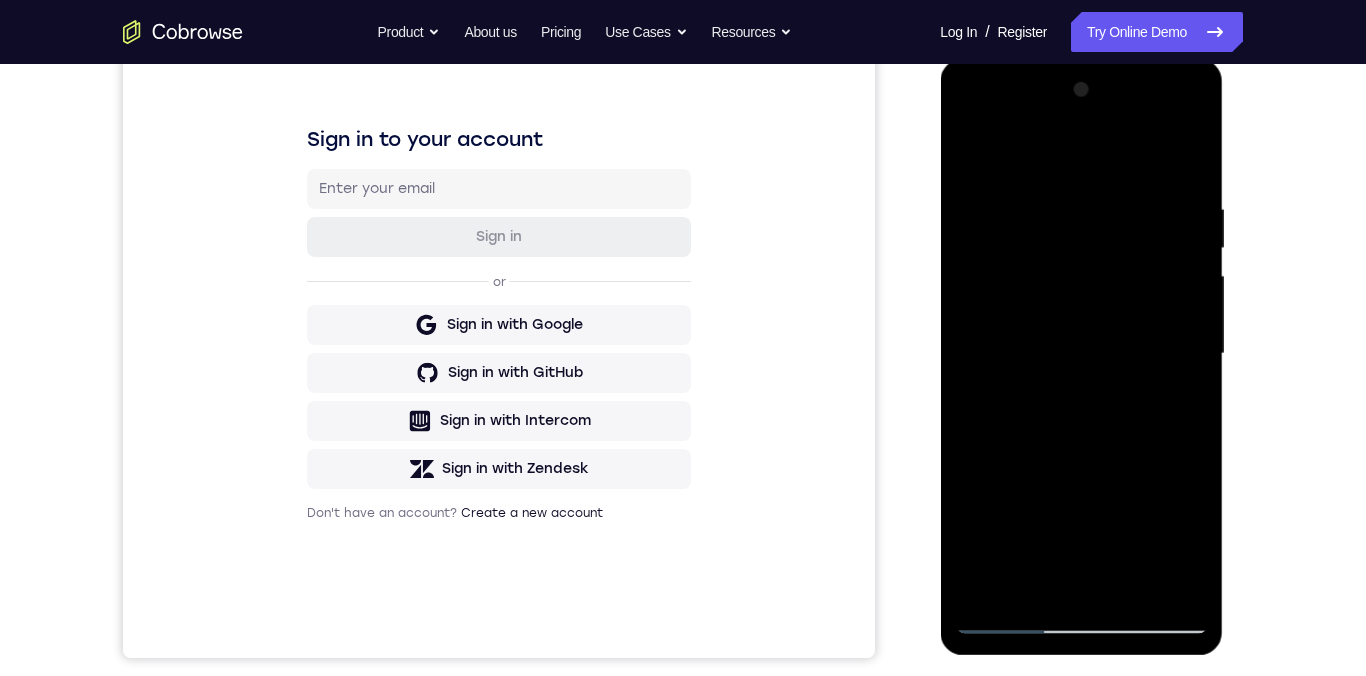 click at bounding box center (1081, 354) 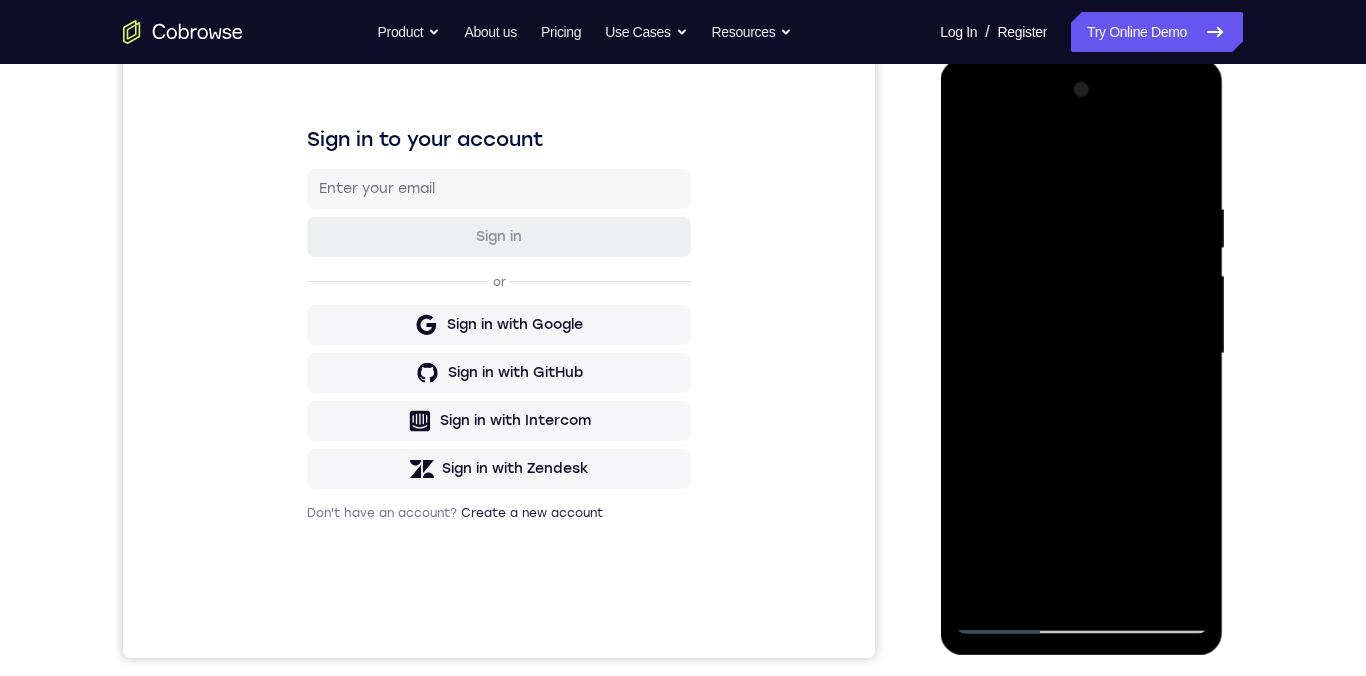 click at bounding box center (1081, 354) 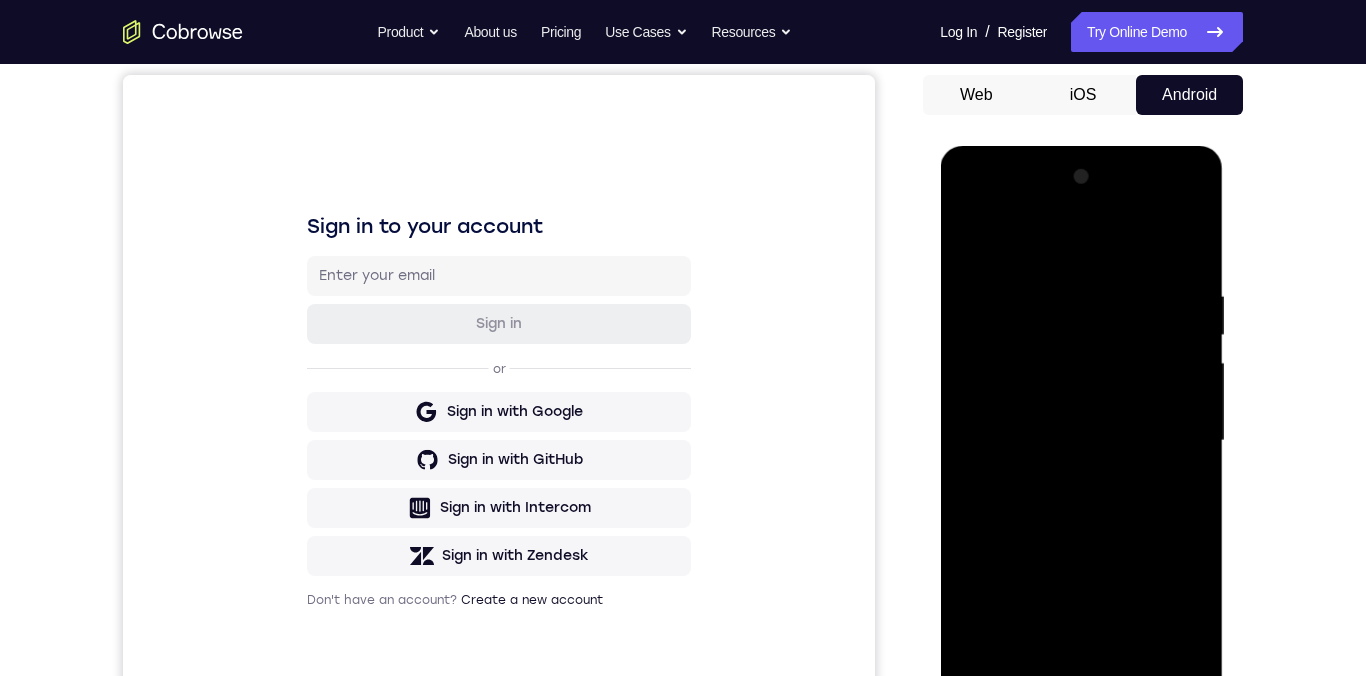 scroll, scrollTop: 131, scrollLeft: 0, axis: vertical 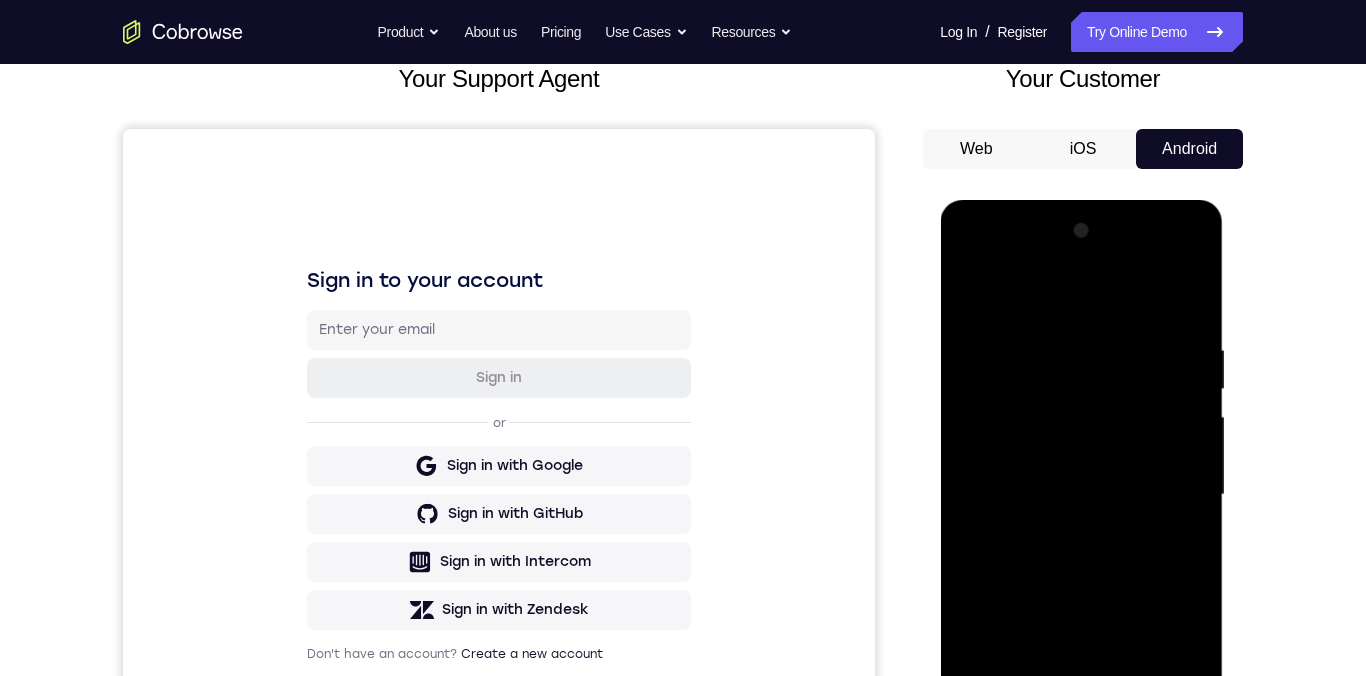 click at bounding box center (1081, 495) 